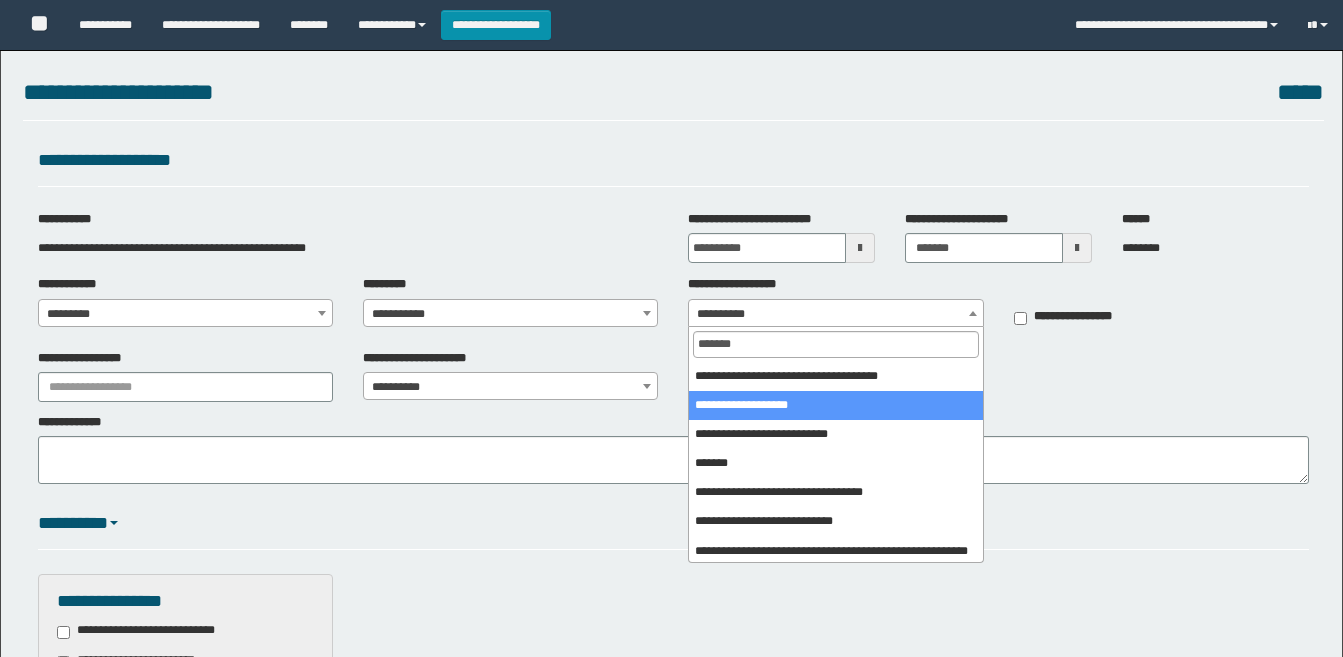 select on "**" 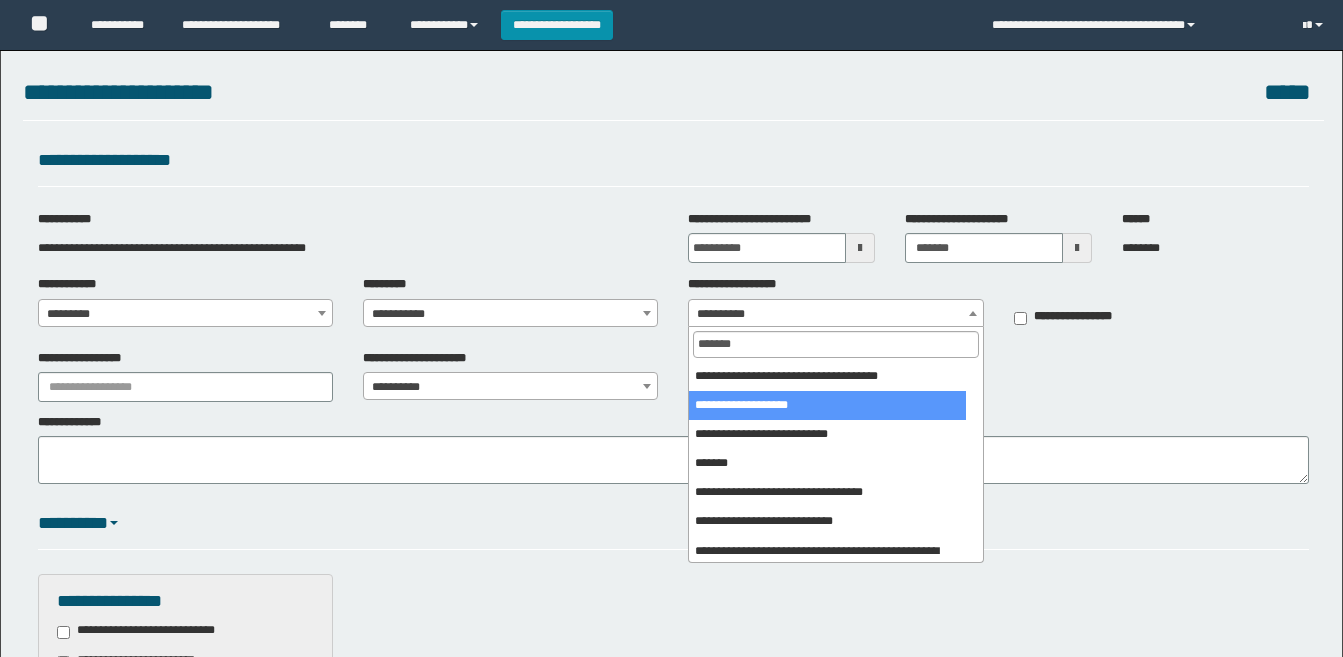 scroll, scrollTop: 0, scrollLeft: 0, axis: both 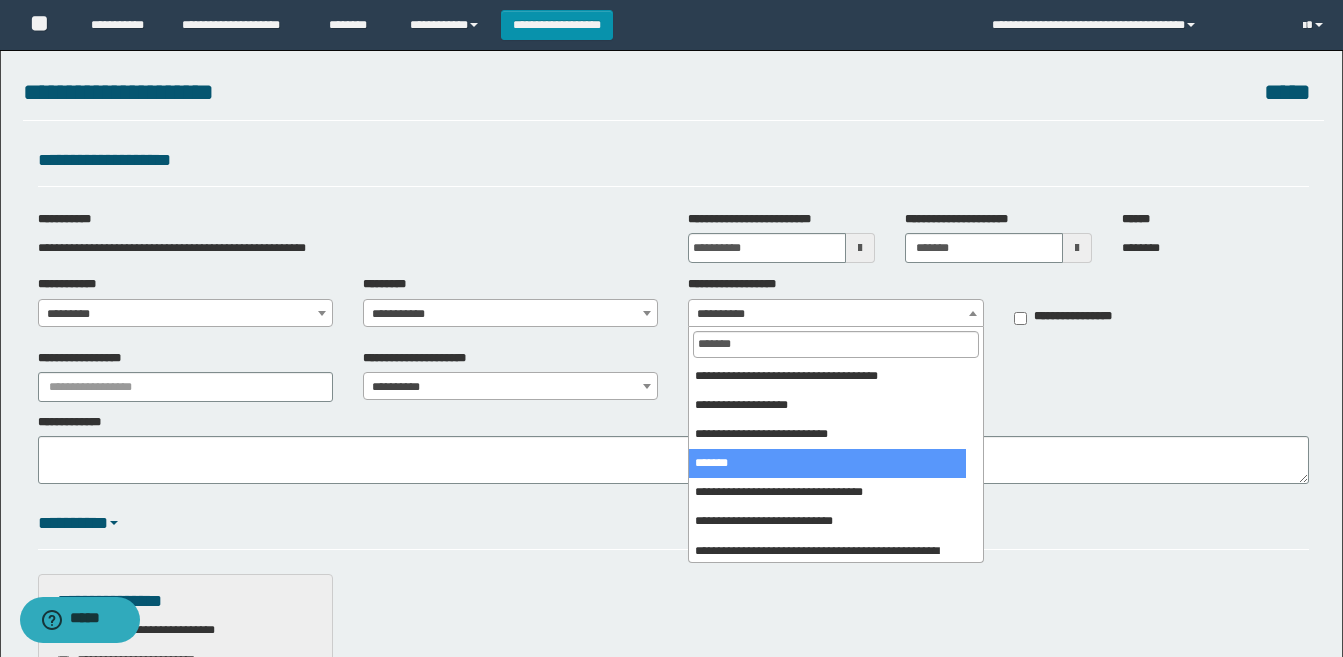 select on "***" 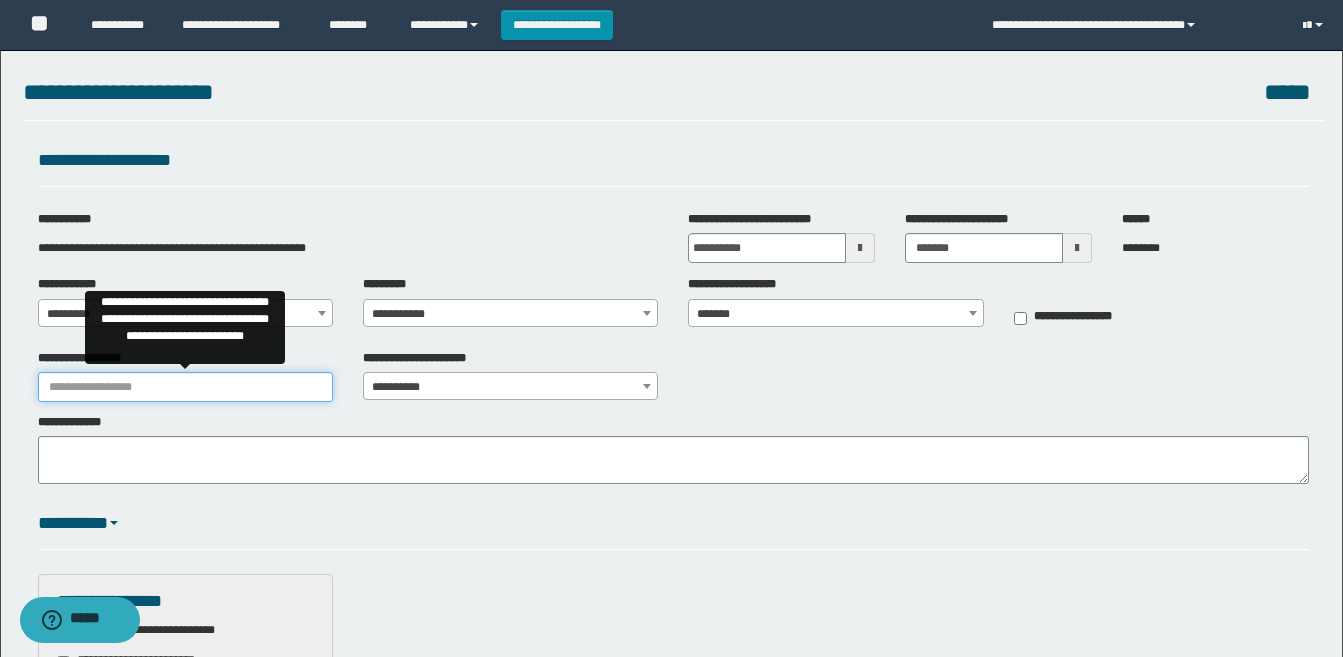 click on "**********" at bounding box center [185, 387] 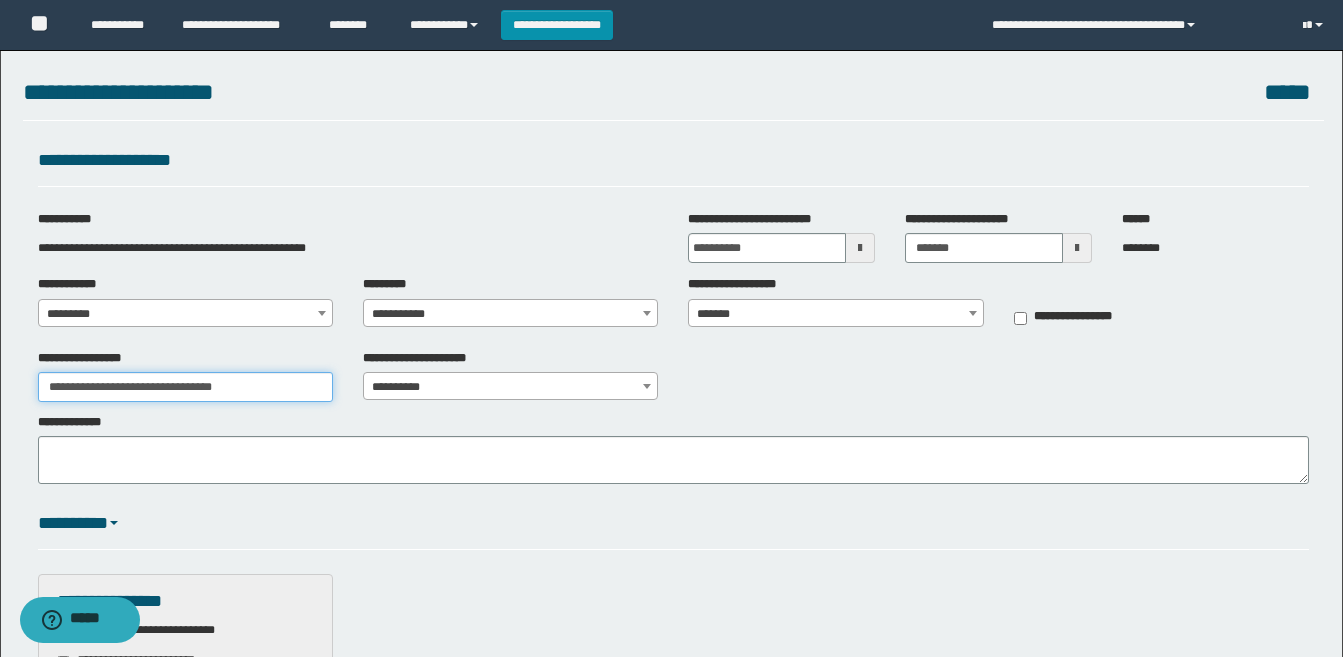 type on "**********" 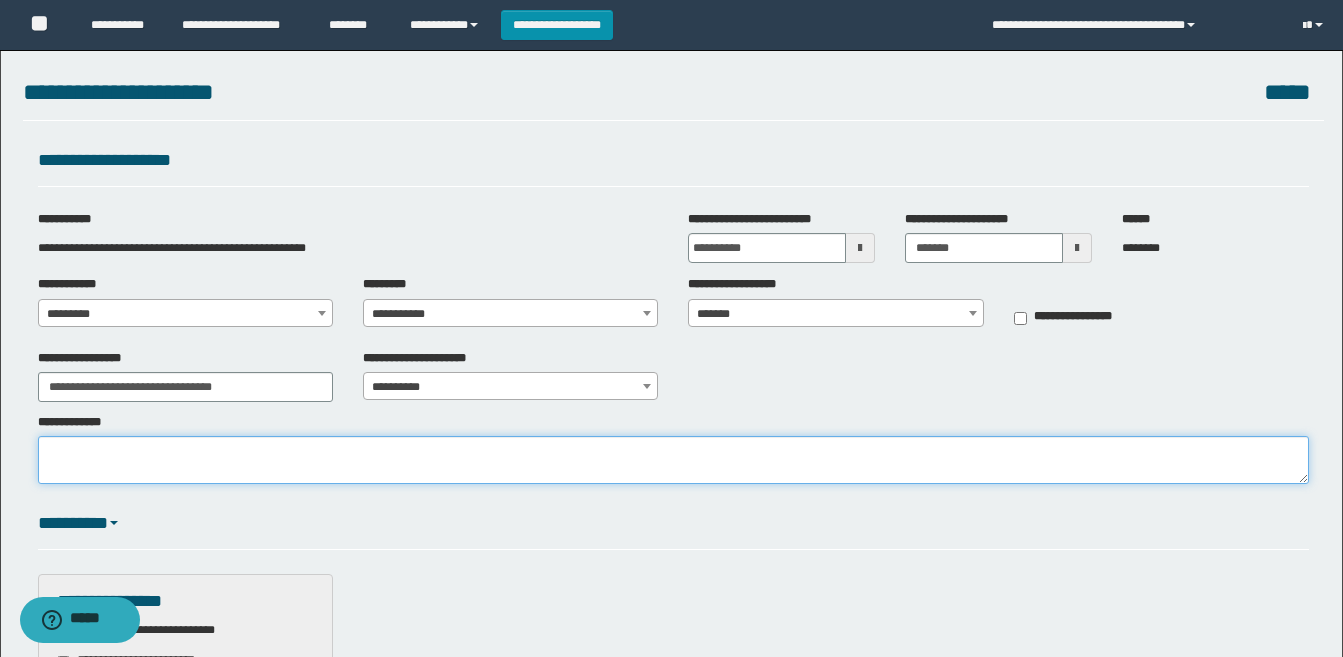 click on "**********" at bounding box center [673, 460] 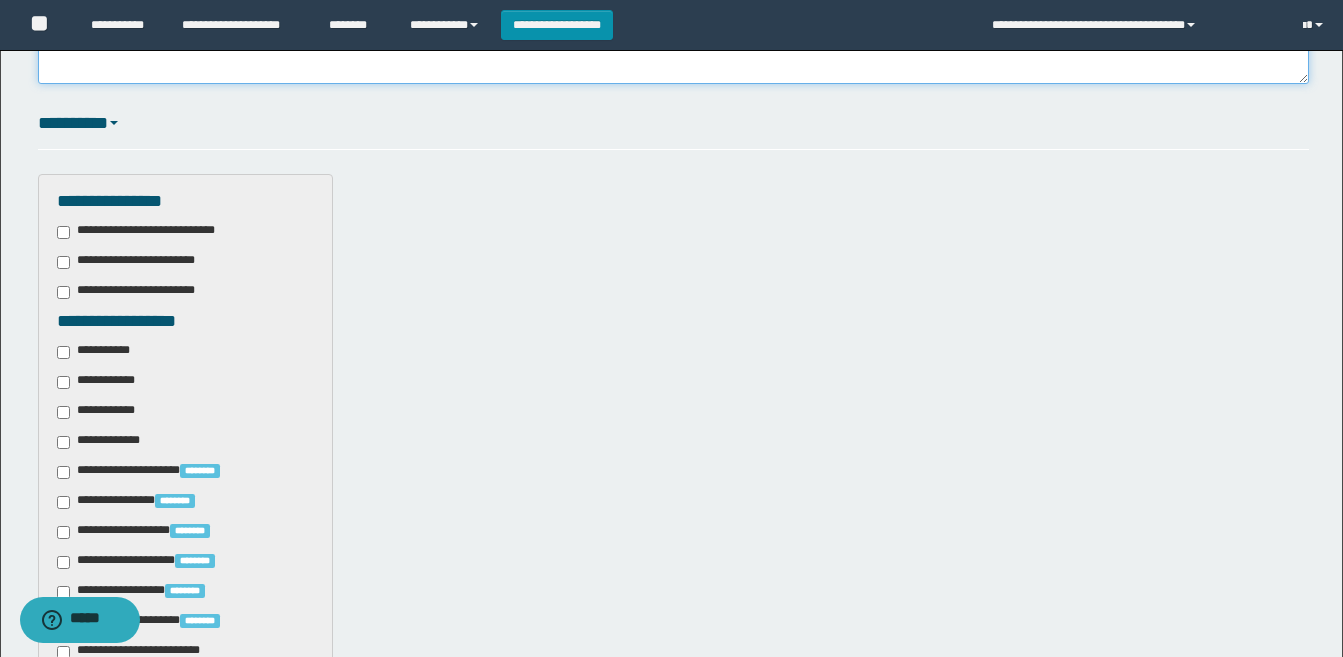 scroll, scrollTop: 700, scrollLeft: 0, axis: vertical 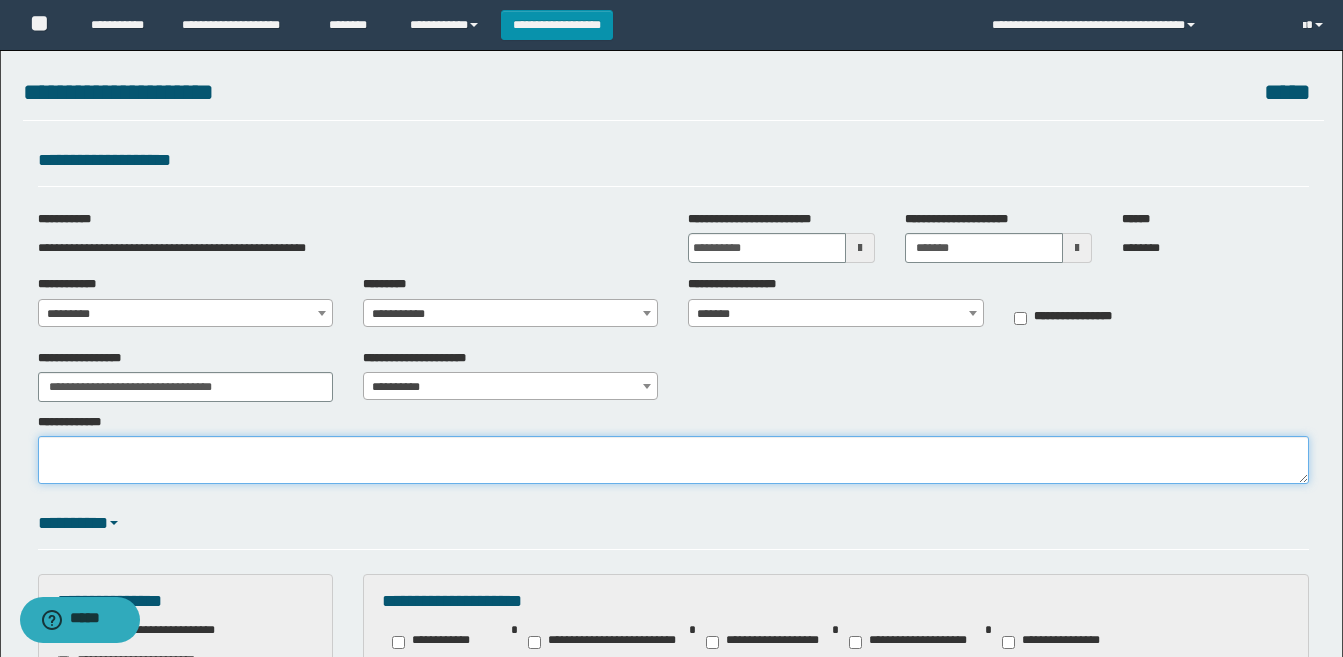 click on "**********" at bounding box center (673, 460) 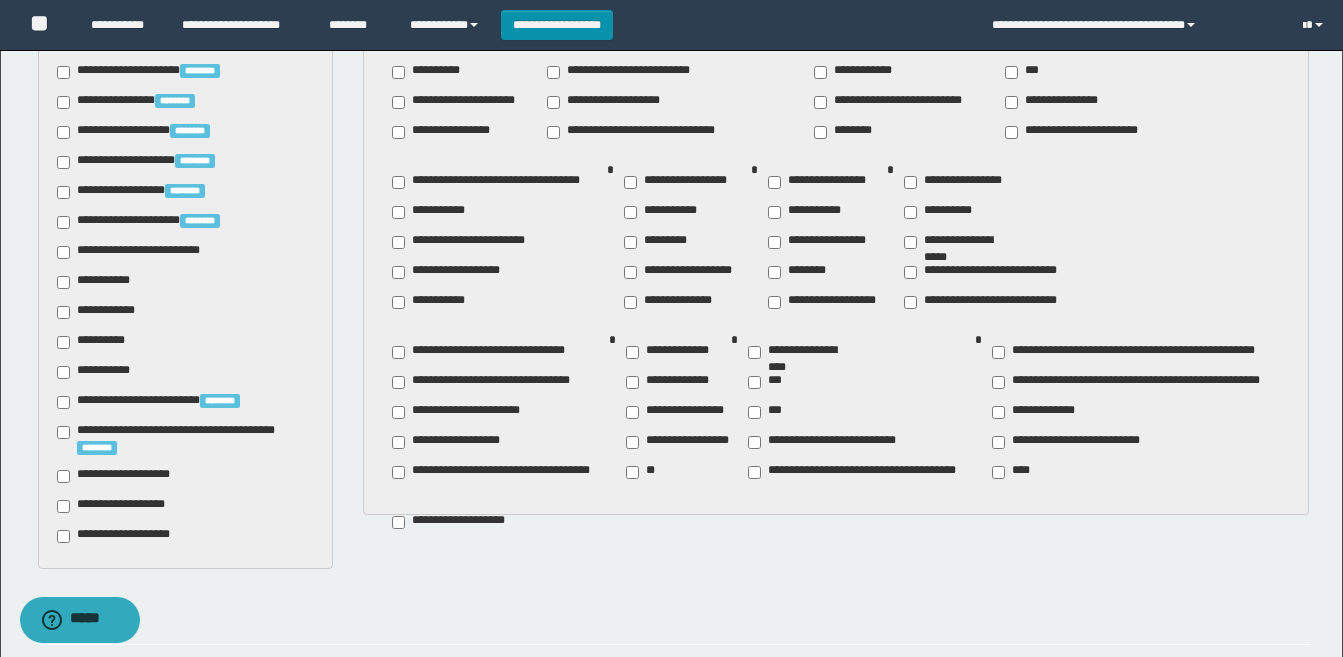 scroll, scrollTop: 1031, scrollLeft: 0, axis: vertical 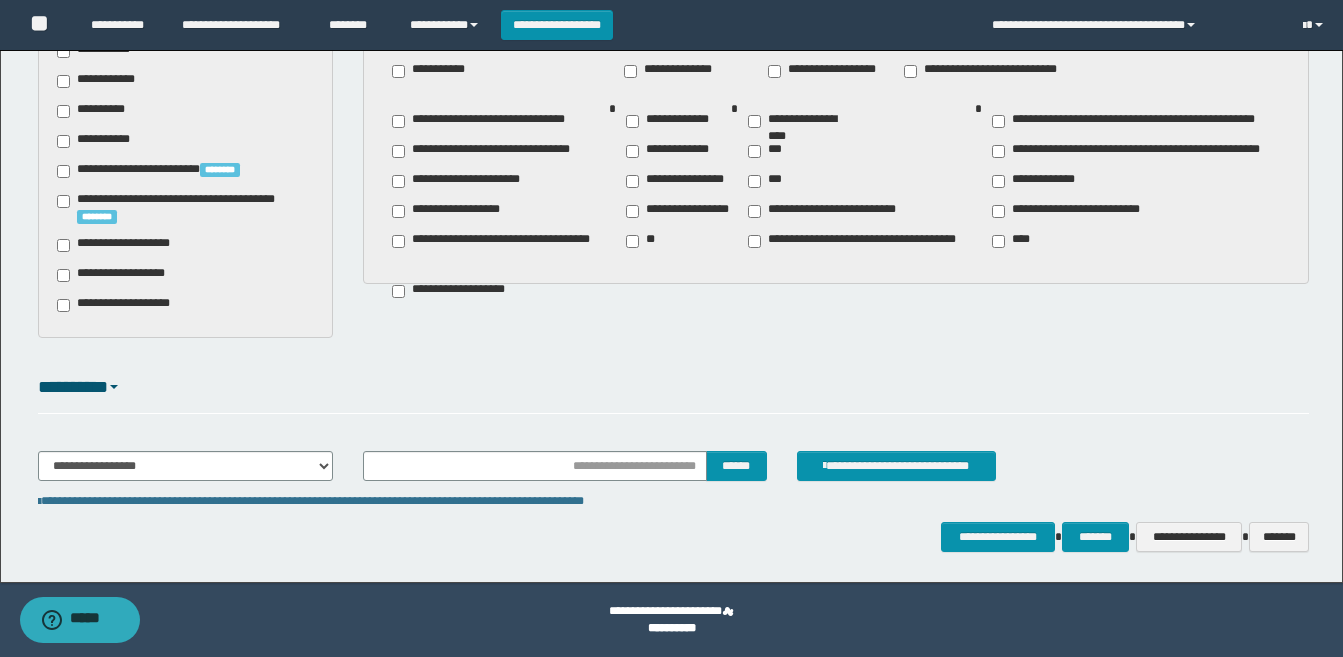 type on "*********" 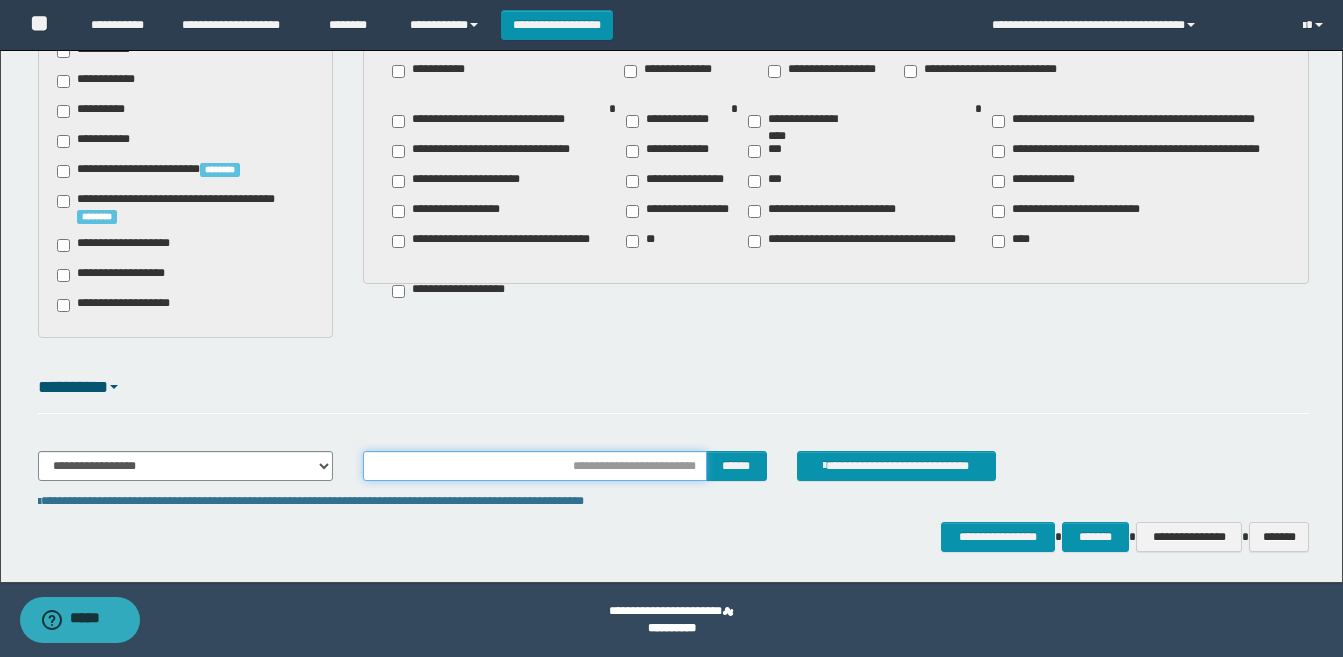 click at bounding box center [535, 466] 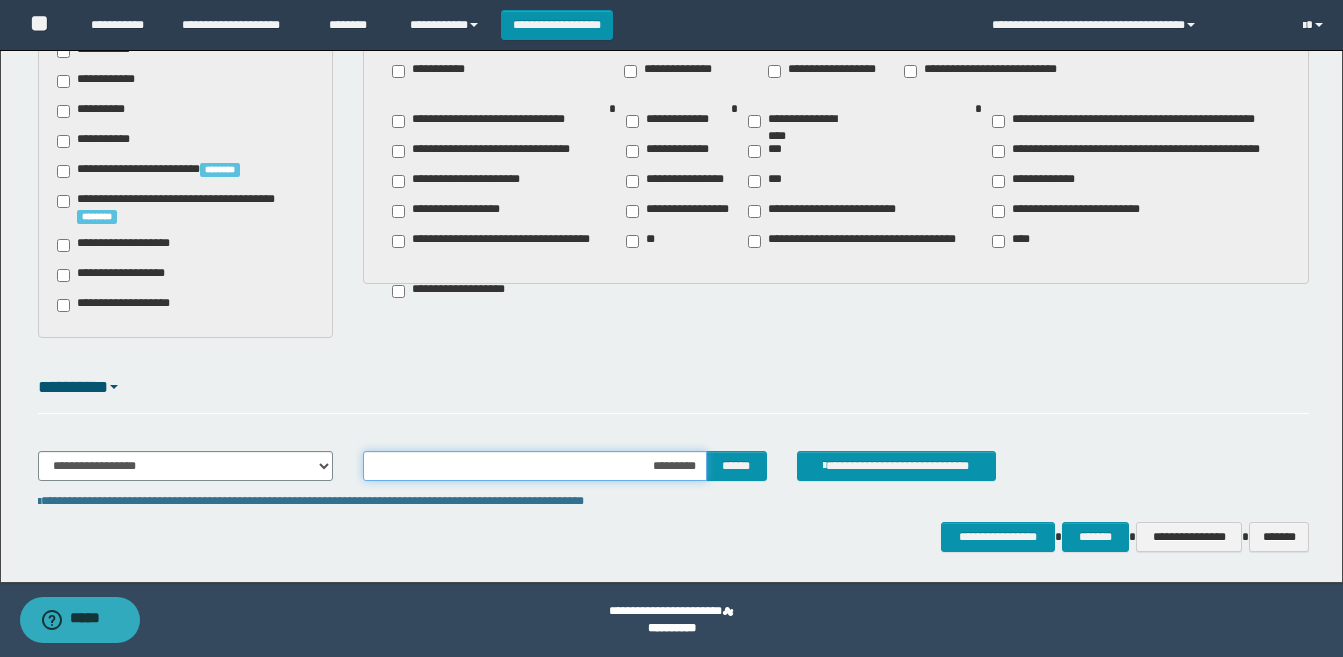 type on "**********" 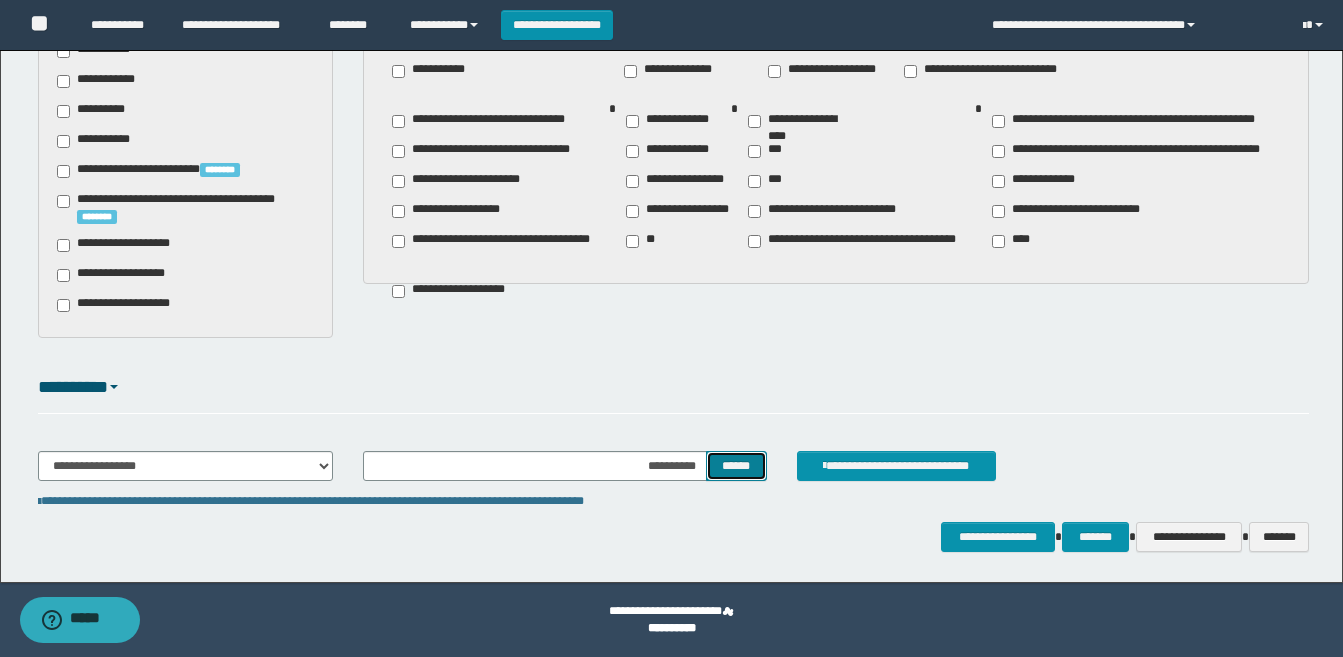click on "******" at bounding box center (736, 466) 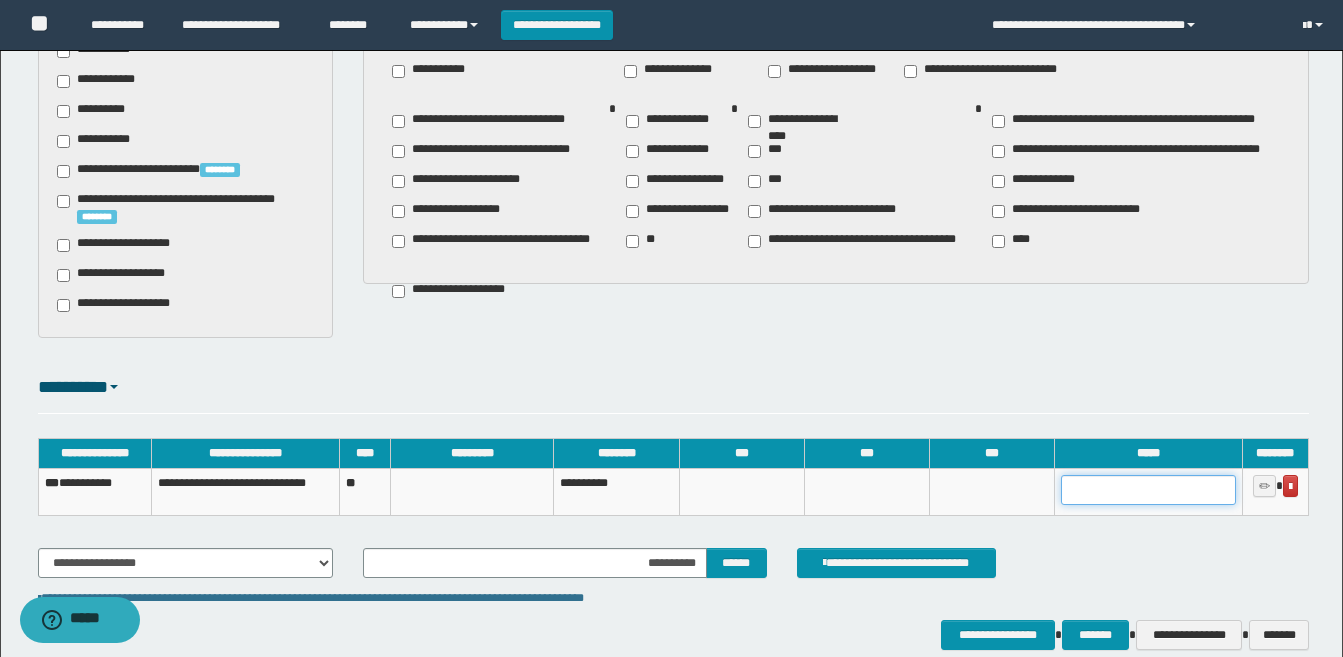 click at bounding box center (1148, 490) 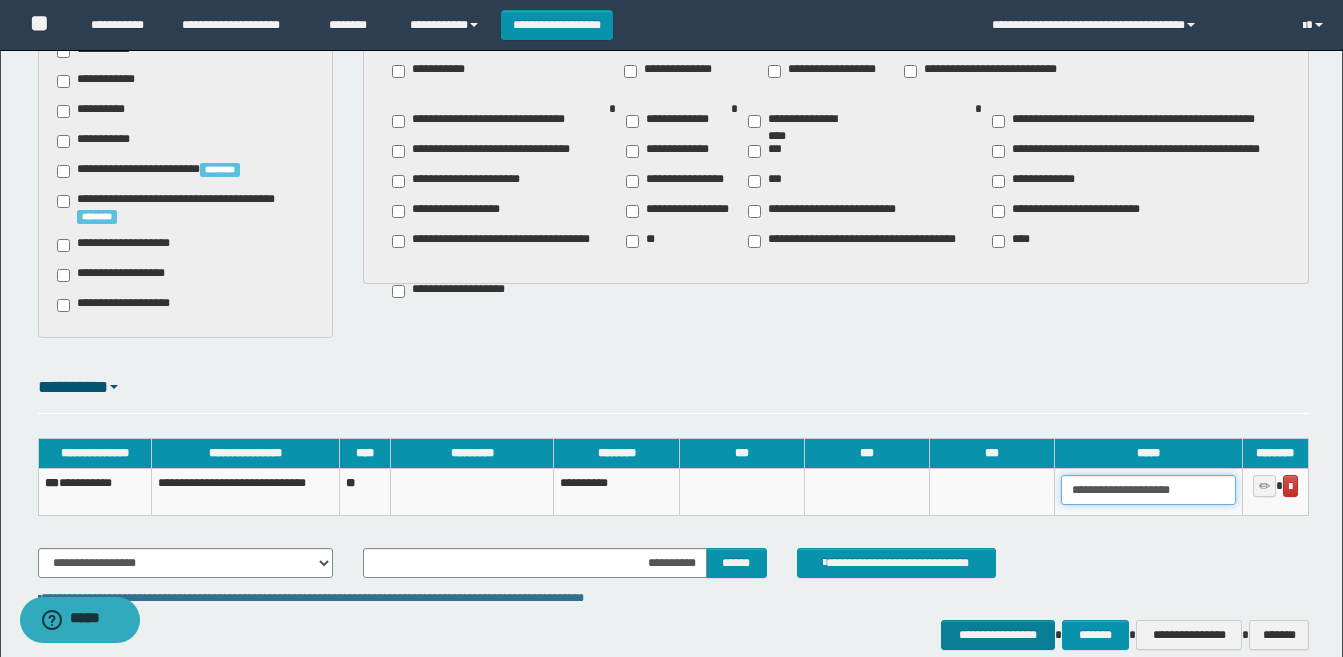 type on "**********" 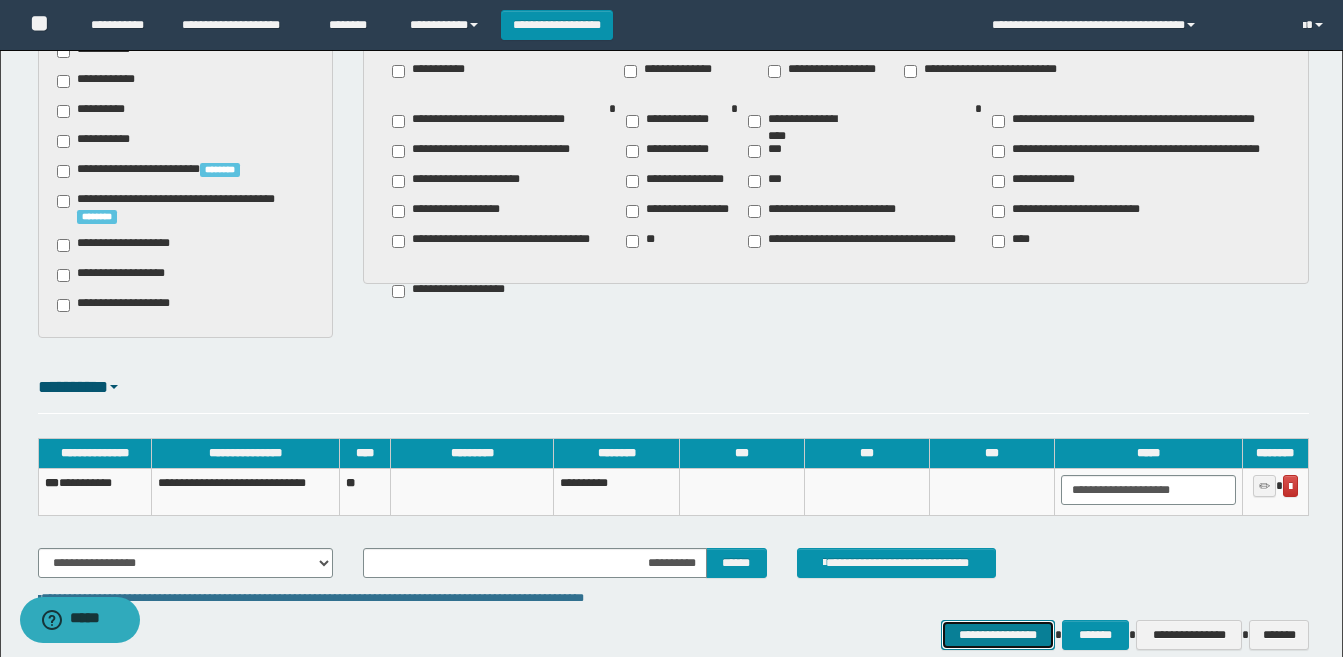 click on "**********" at bounding box center (998, 635) 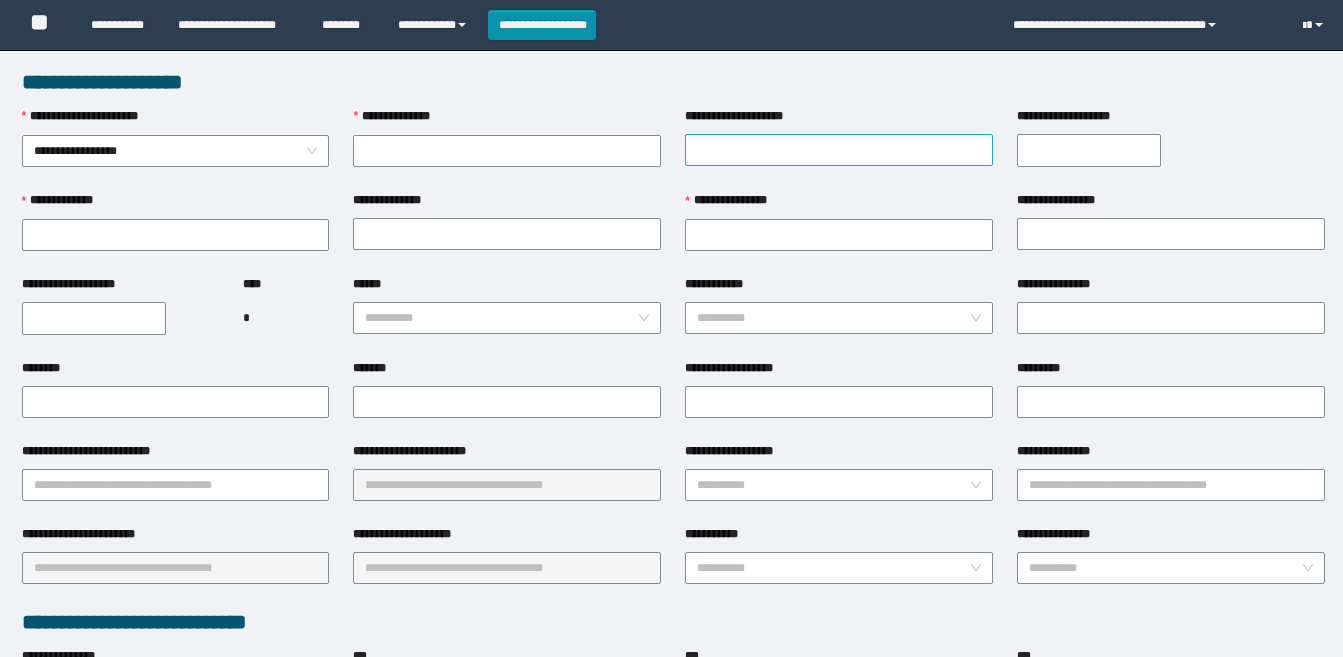 scroll, scrollTop: 0, scrollLeft: 0, axis: both 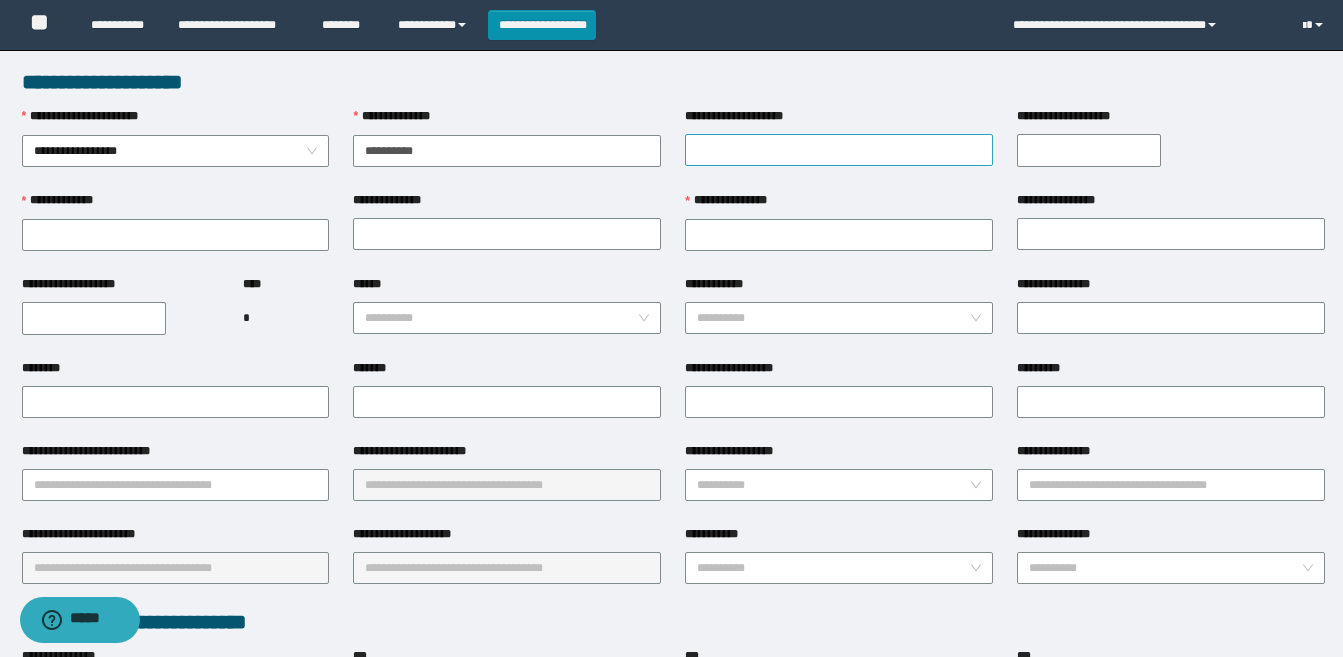 type on "**********" 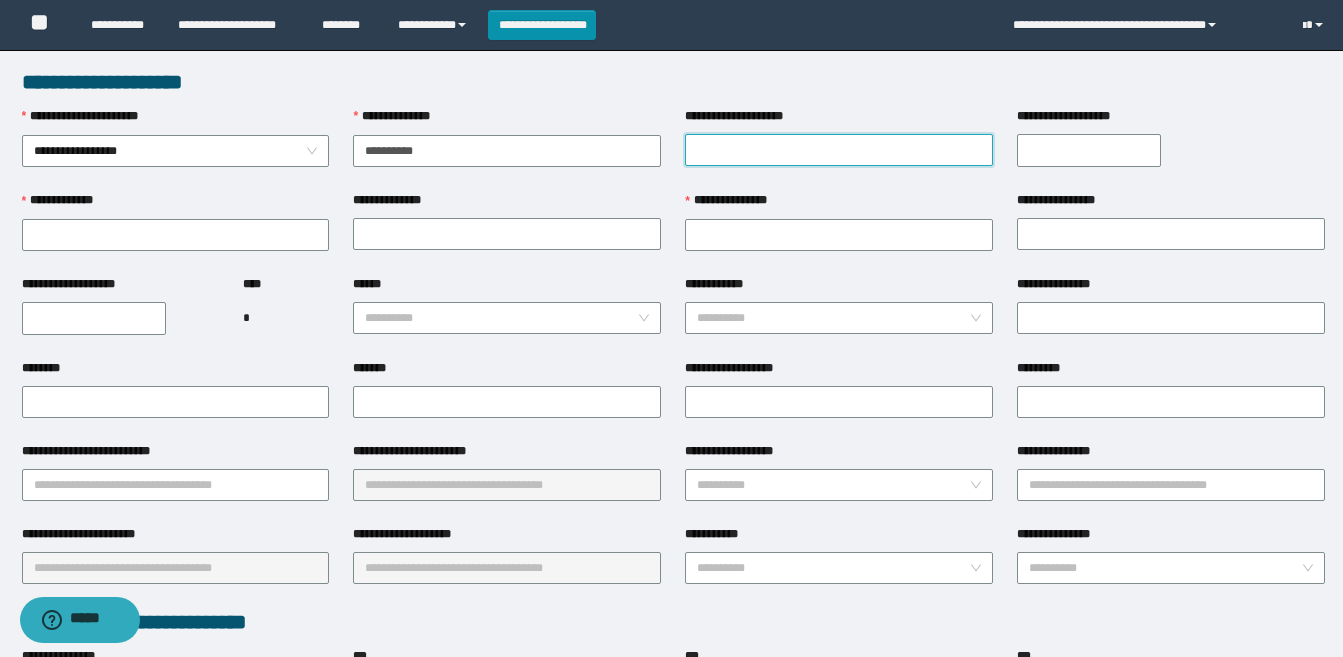 click on "**********" at bounding box center (839, 150) 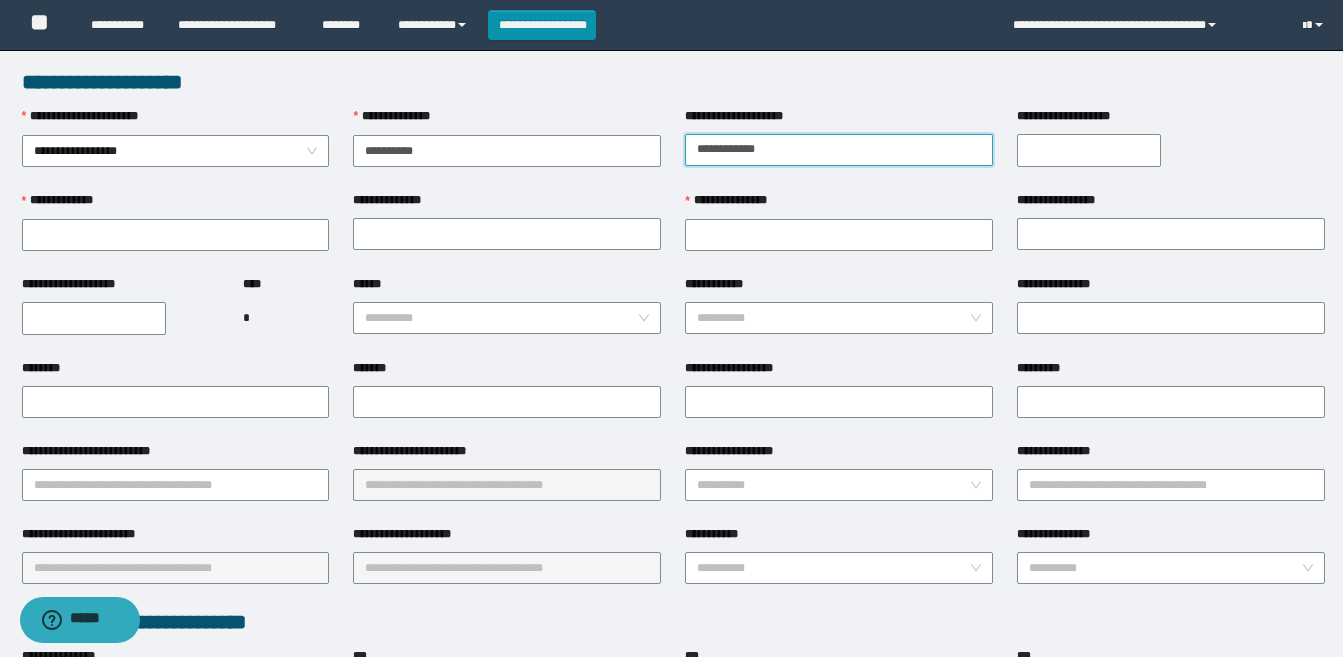 type on "**********" 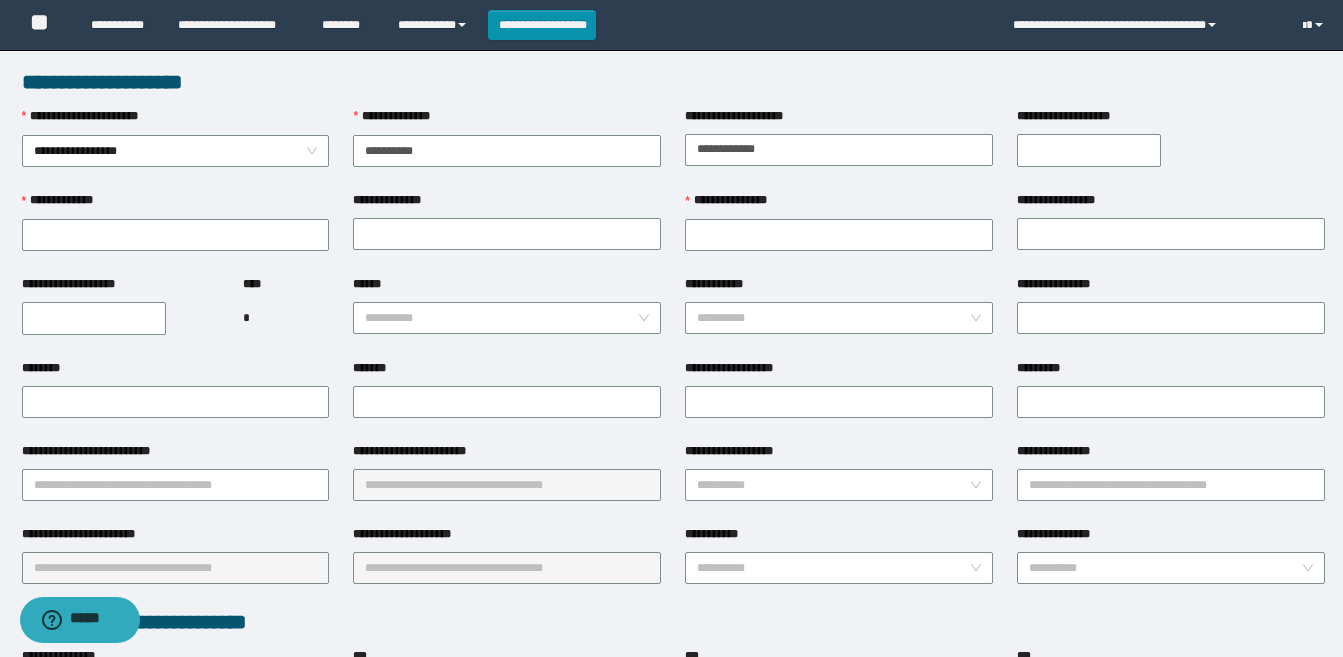 click on "**********" at bounding box center (1089, 150) 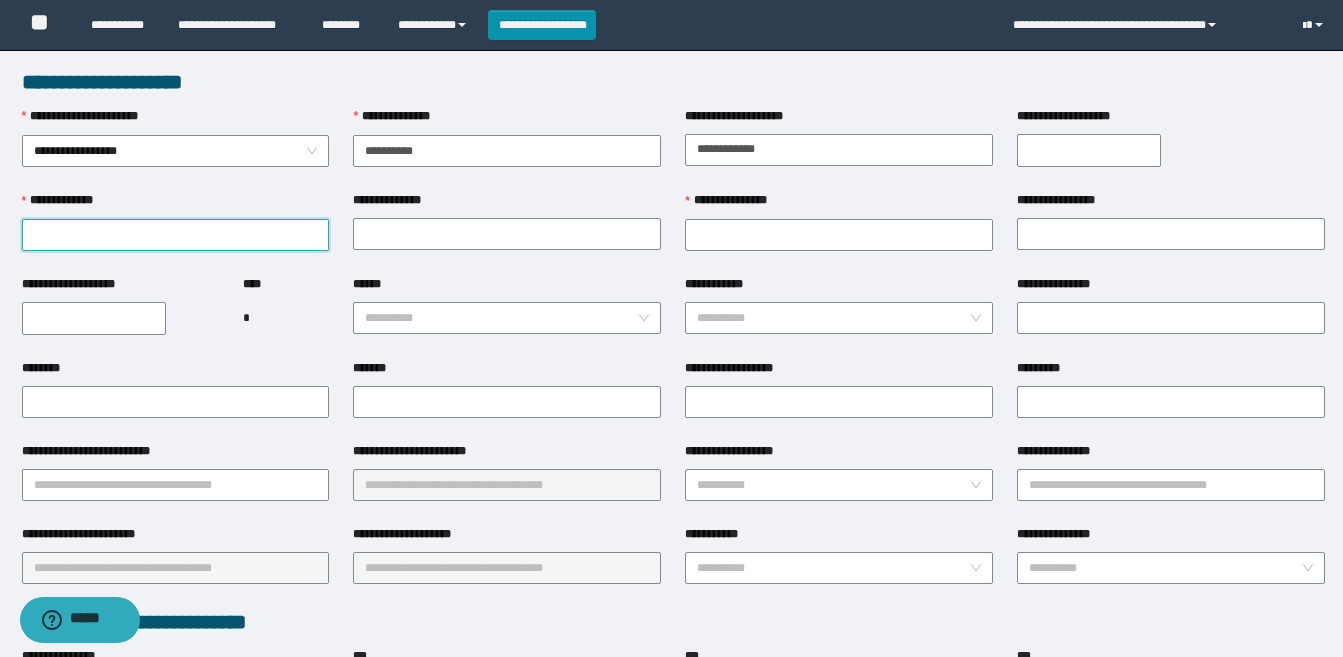 click on "**********" at bounding box center [176, 235] 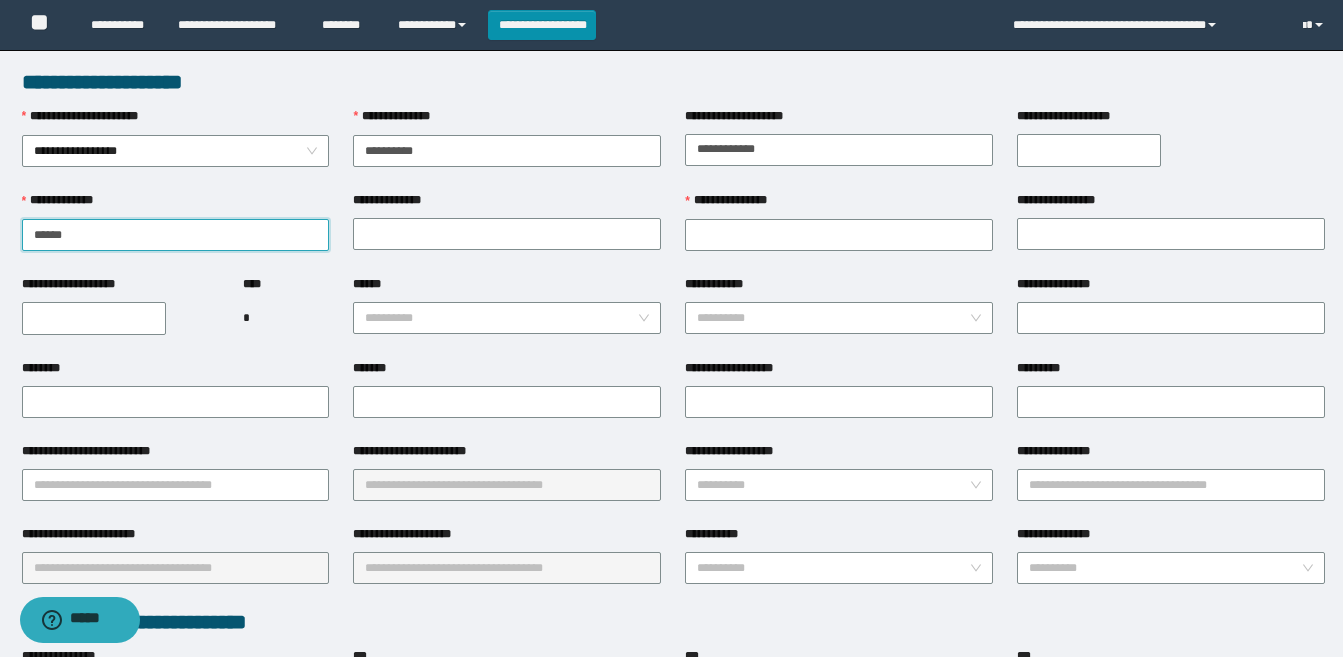 type on "*****" 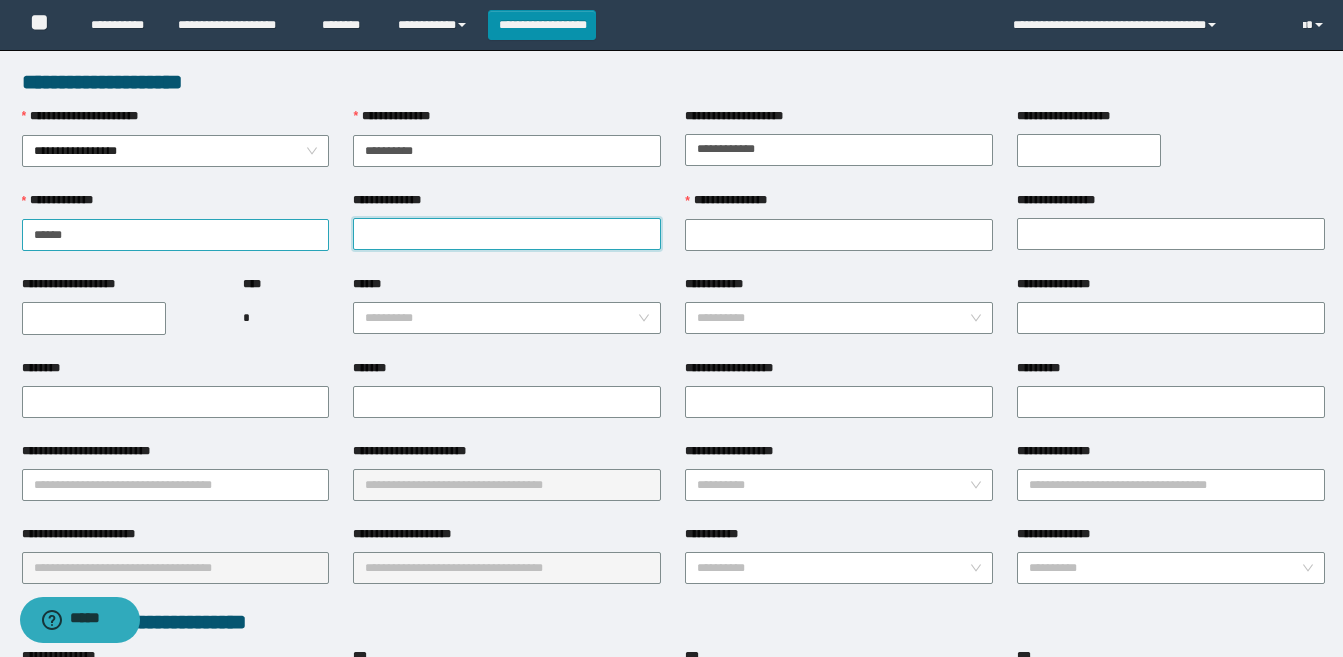 type on "*" 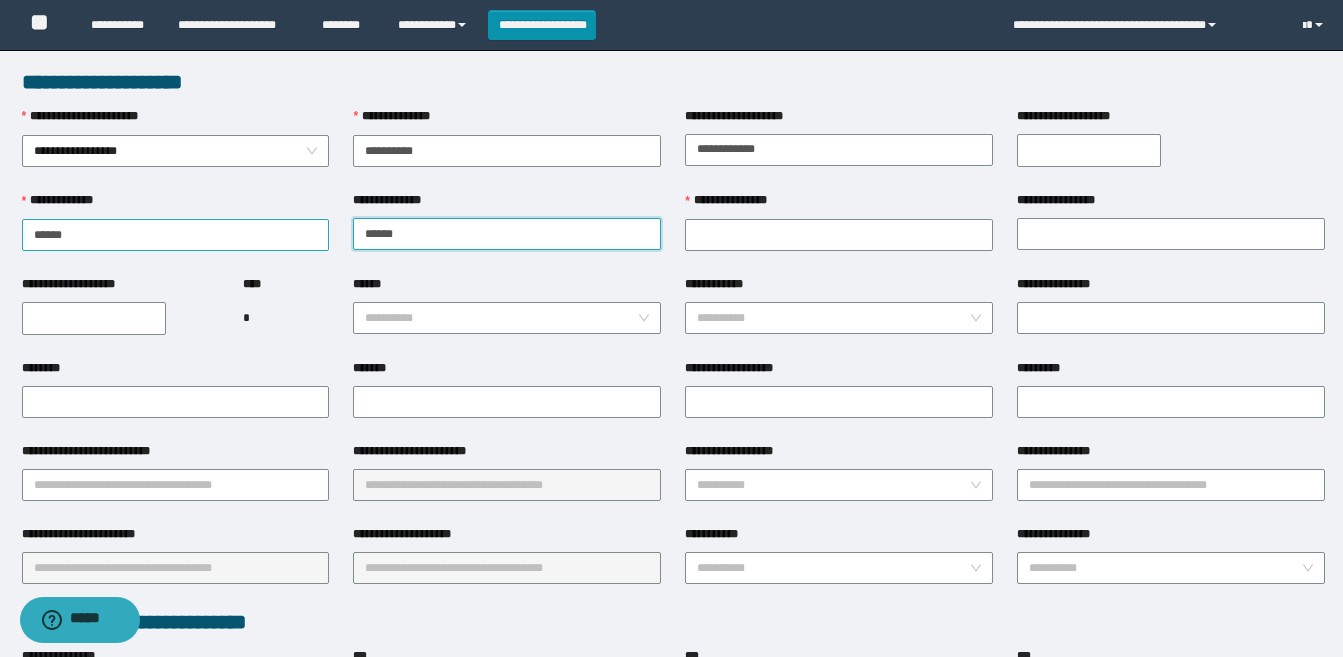 type on "*****" 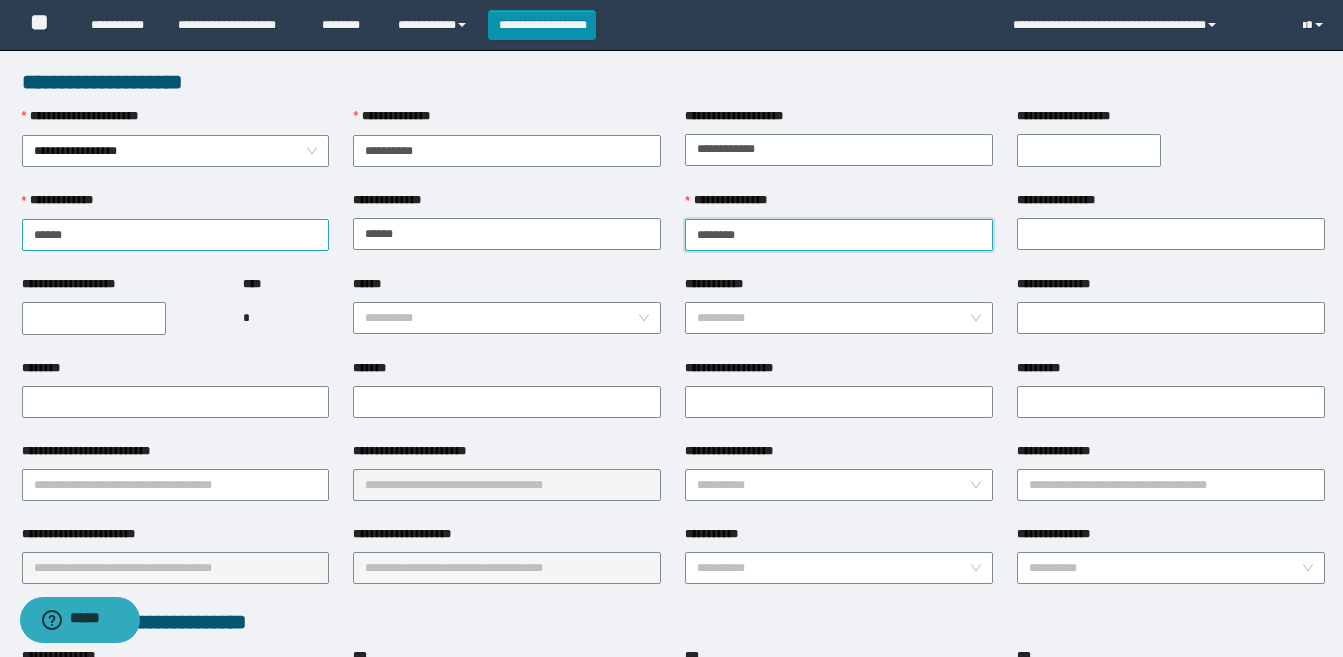 type on "********" 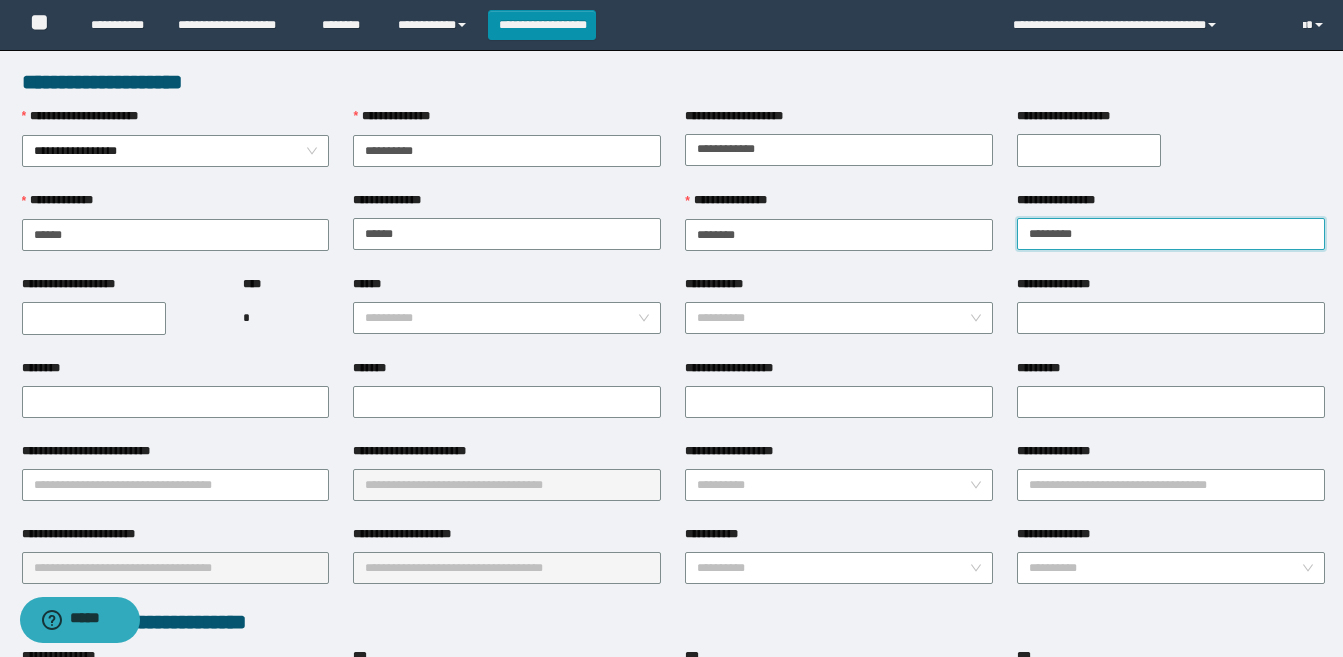 type on "*********" 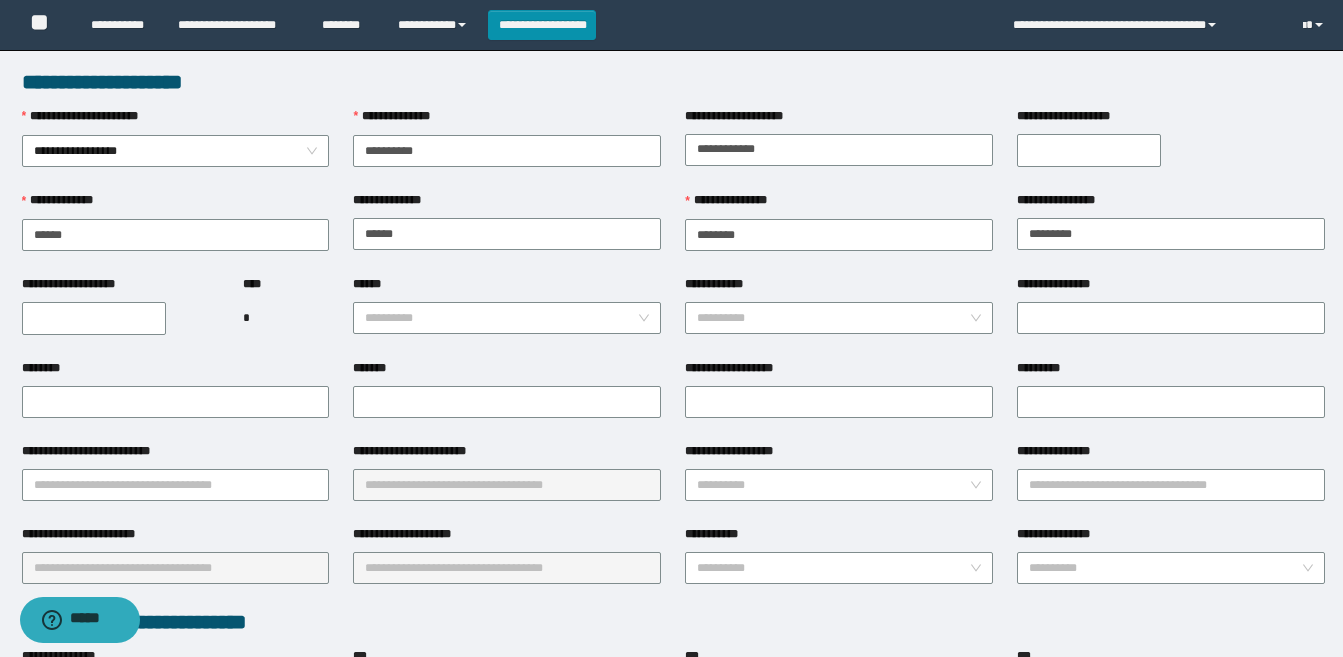 click on "**********" at bounding box center [94, 318] 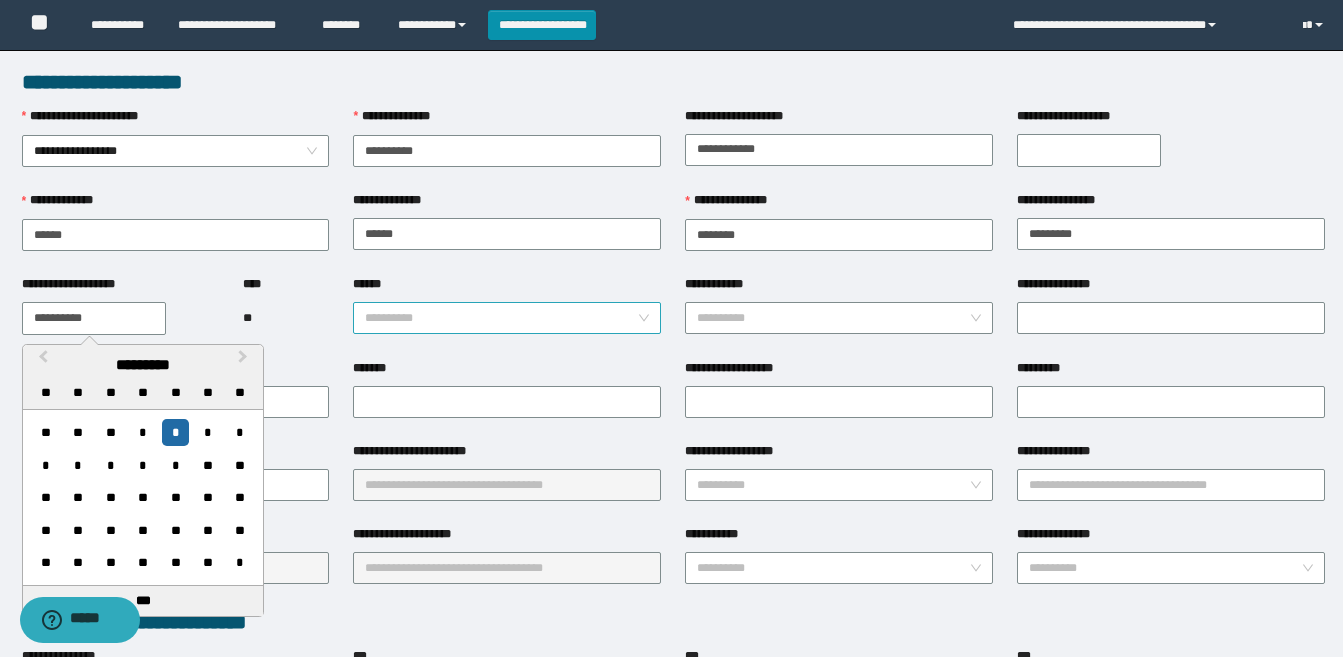 type on "**********" 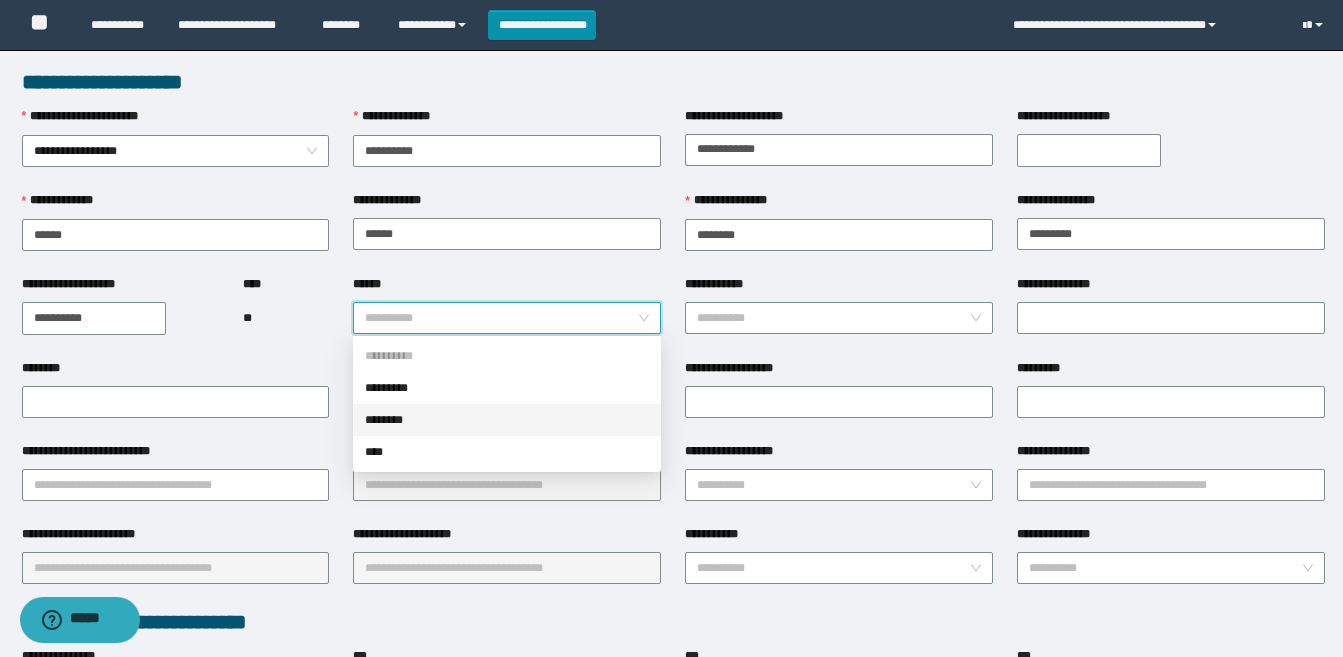 click on "********" at bounding box center [507, 420] 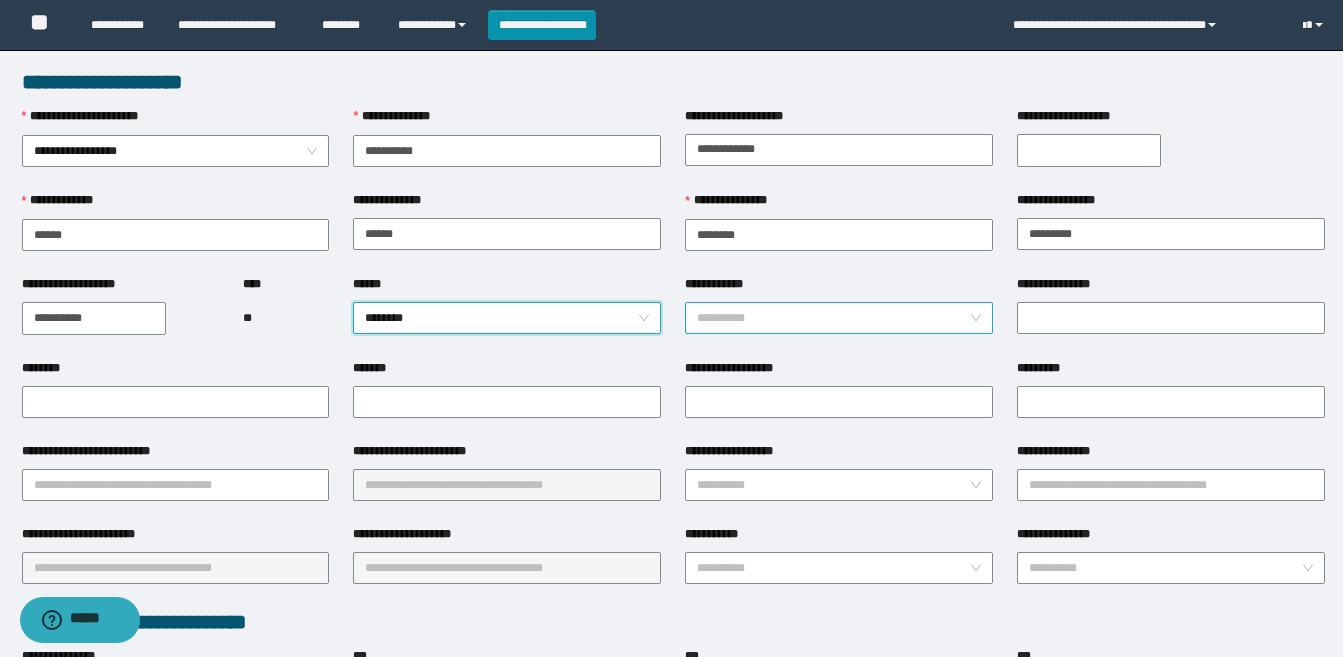 click on "**********" at bounding box center (833, 318) 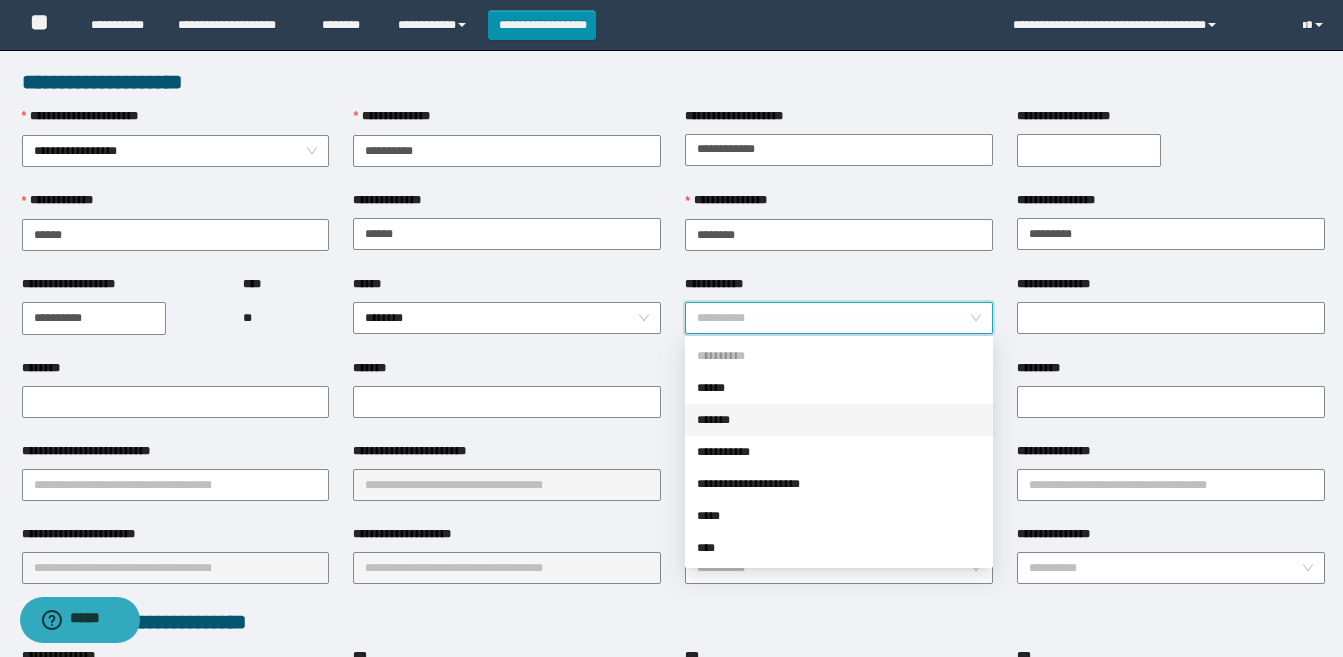 click on "*******" at bounding box center (839, 420) 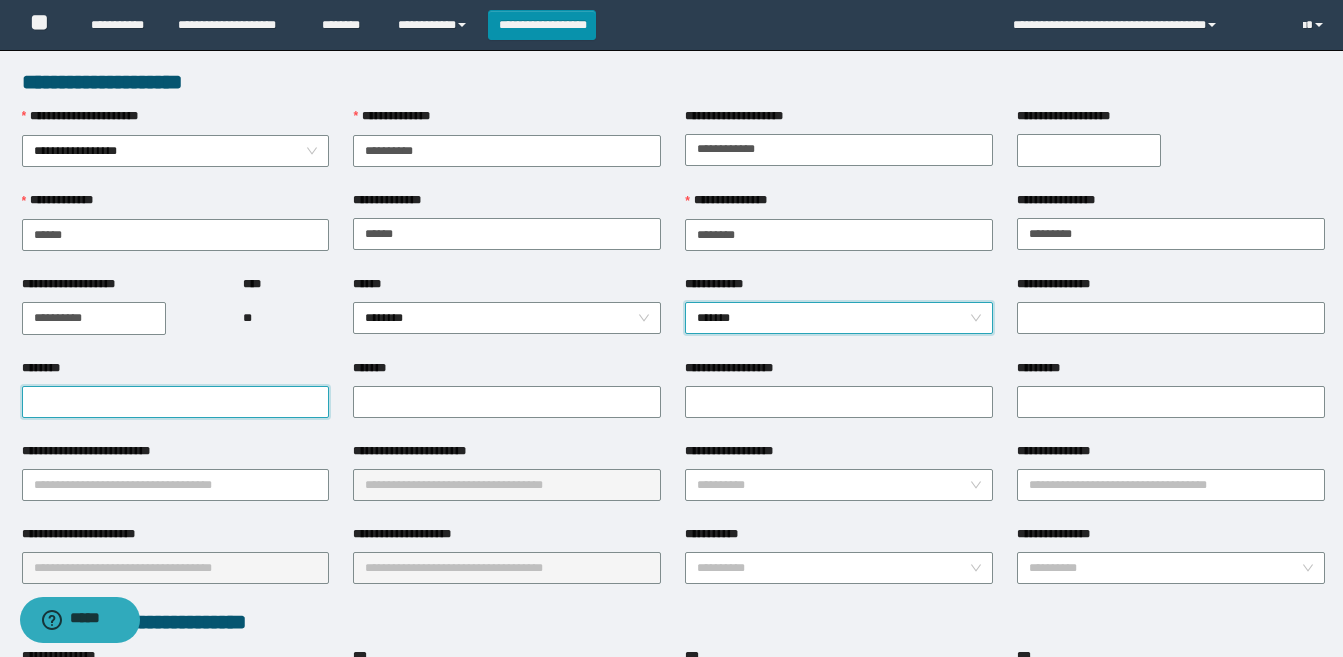 click on "********" at bounding box center [176, 402] 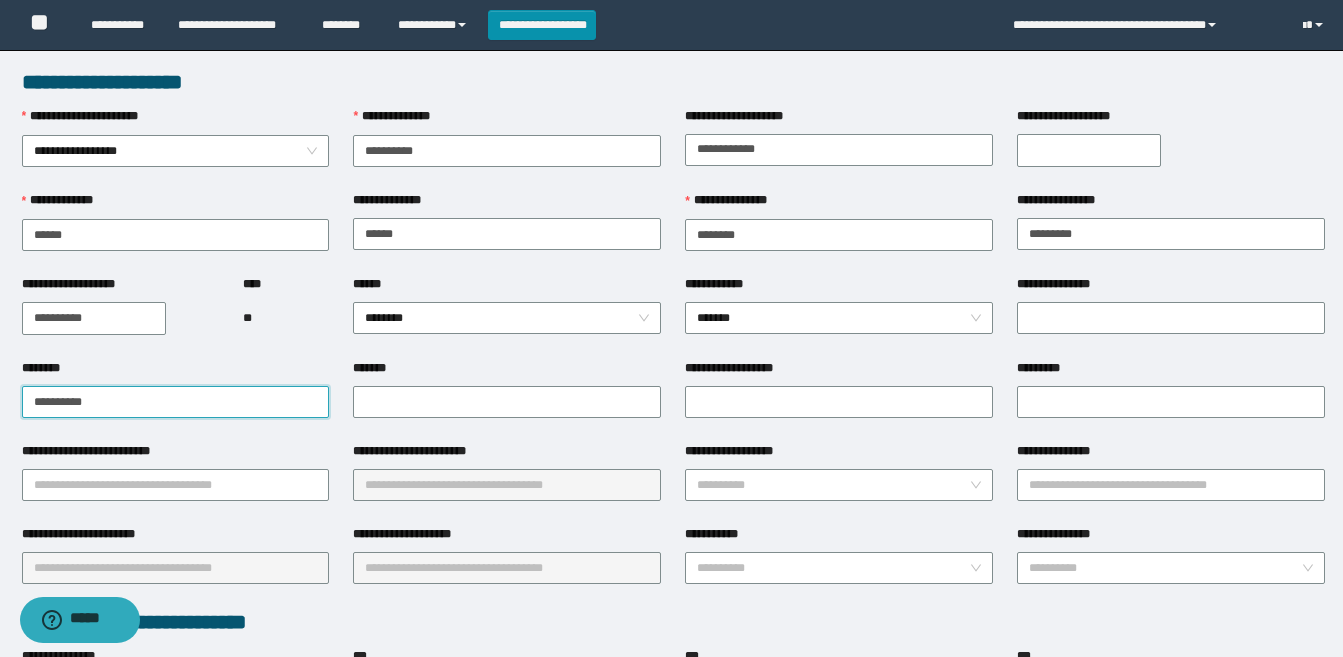 drag, startPoint x: 106, startPoint y: 399, endPoint x: 6, endPoint y: 394, distance: 100.12492 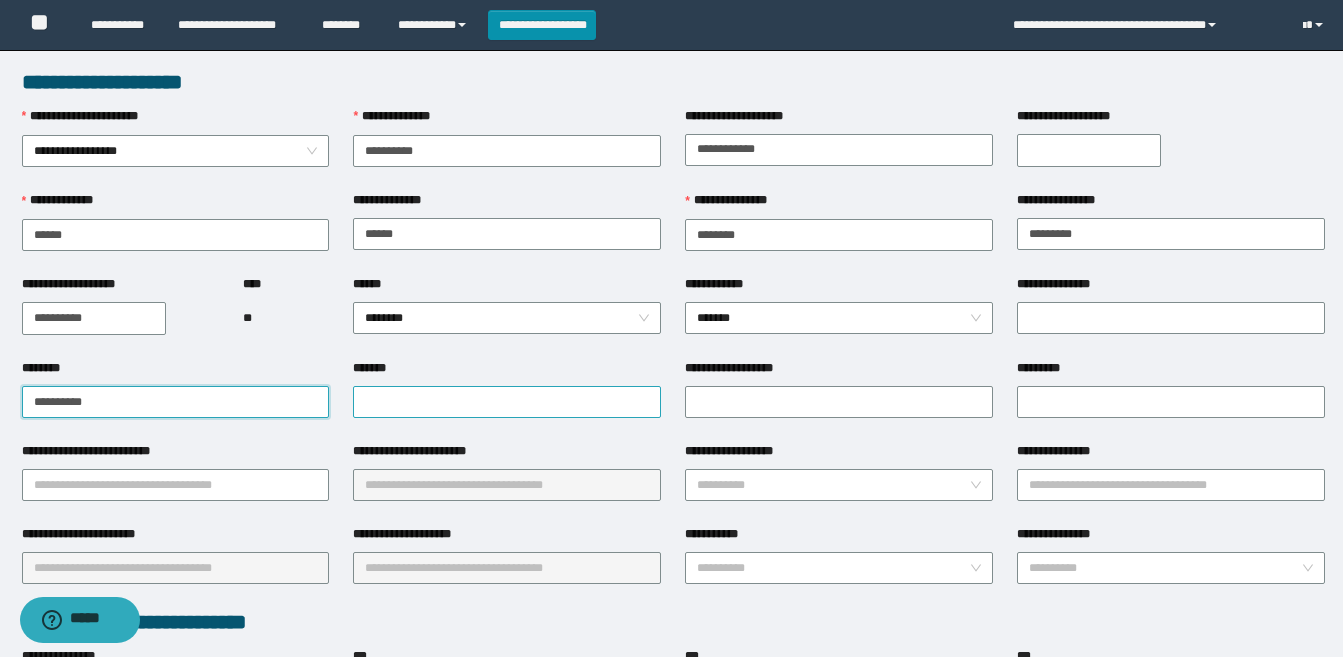 type on "**********" 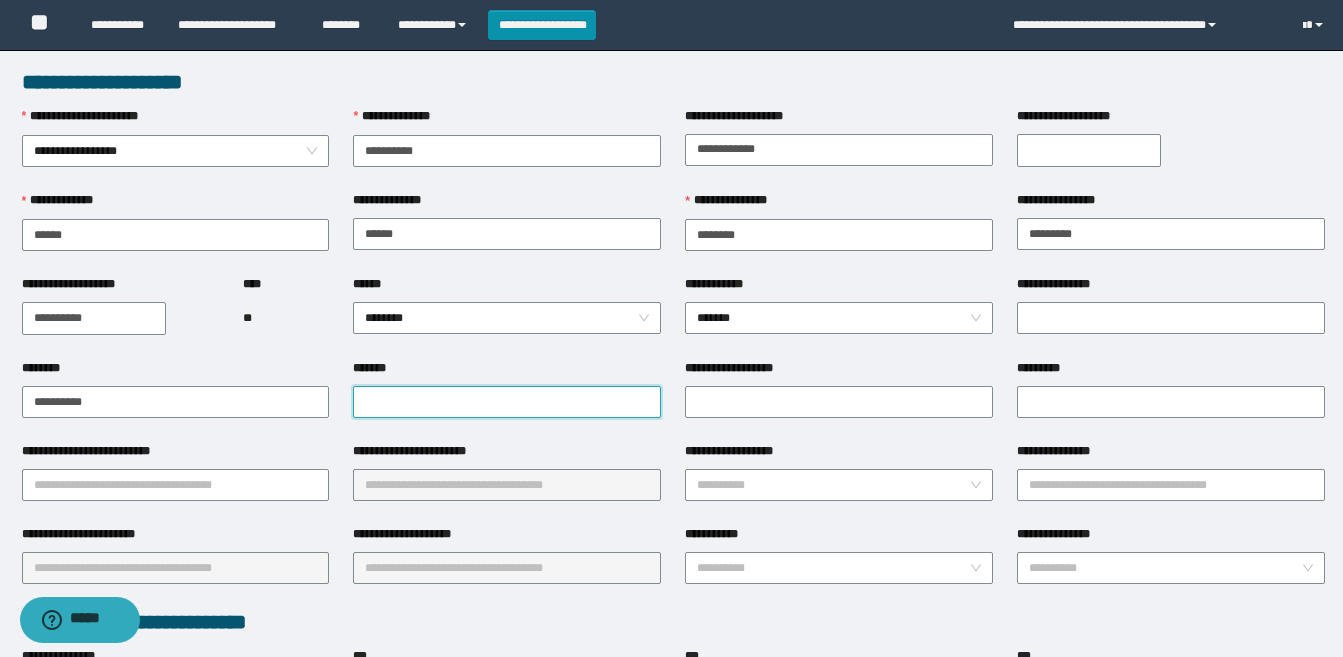 click on "*******" at bounding box center [507, 402] 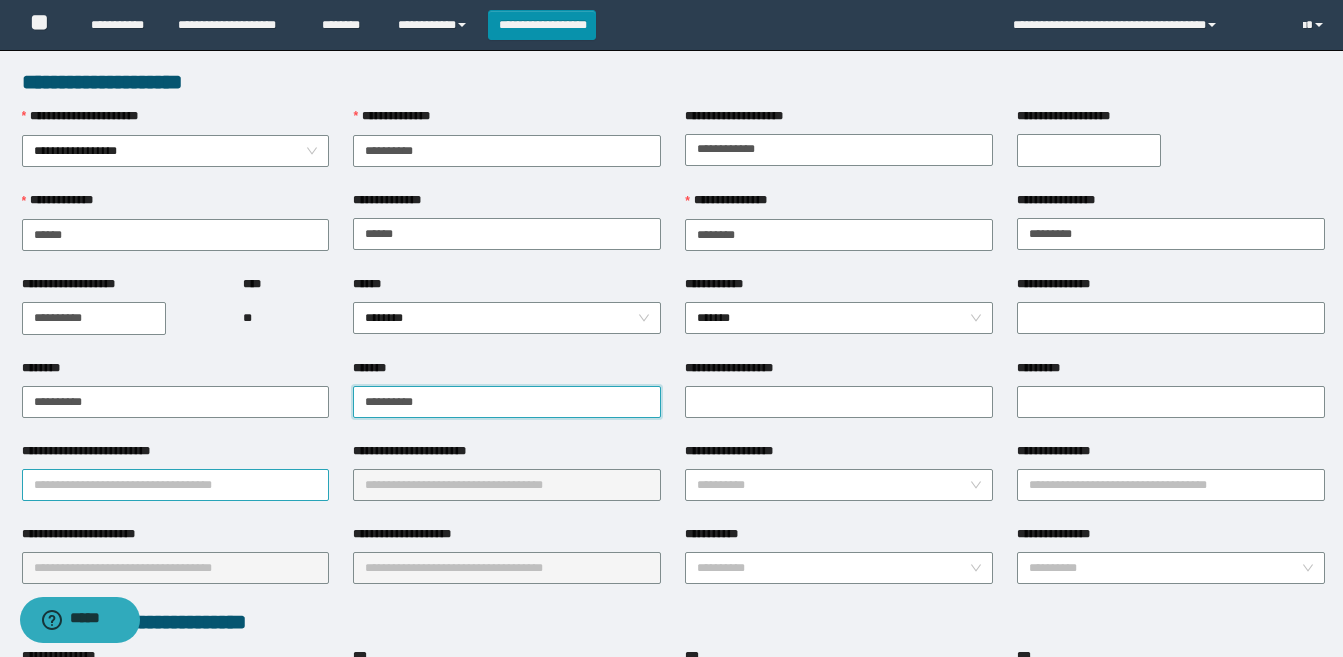 type on "**********" 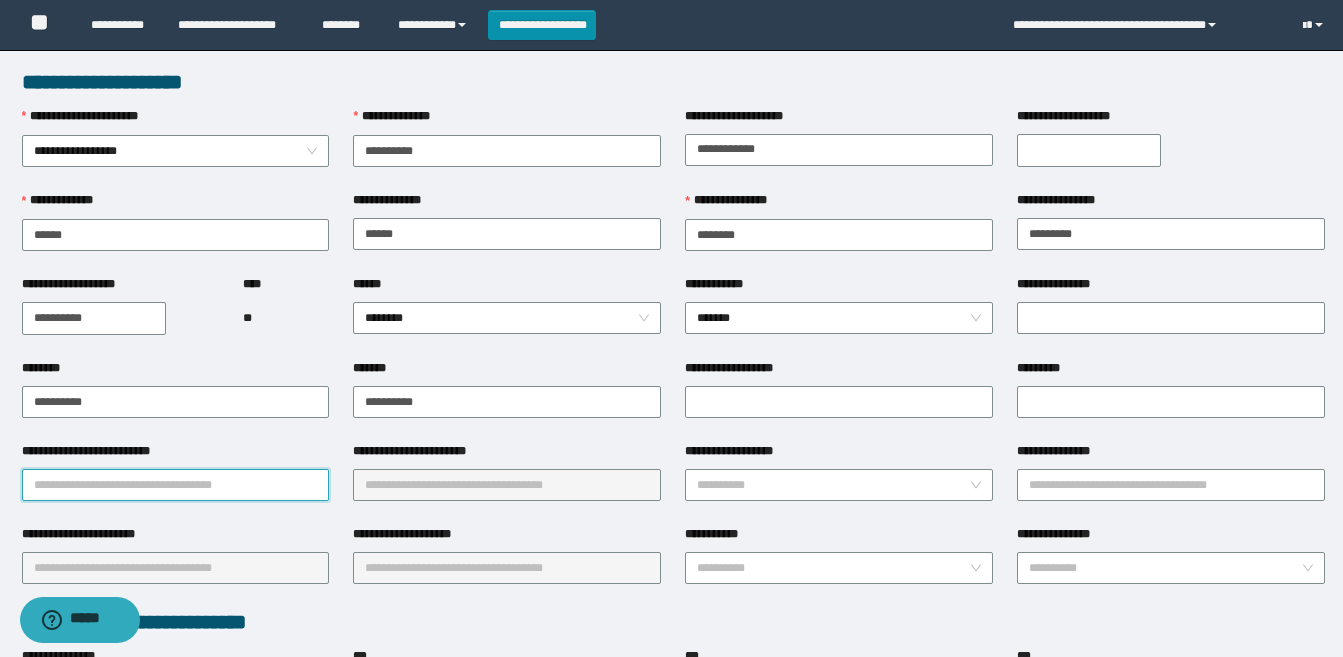 click on "**********" at bounding box center (176, 485) 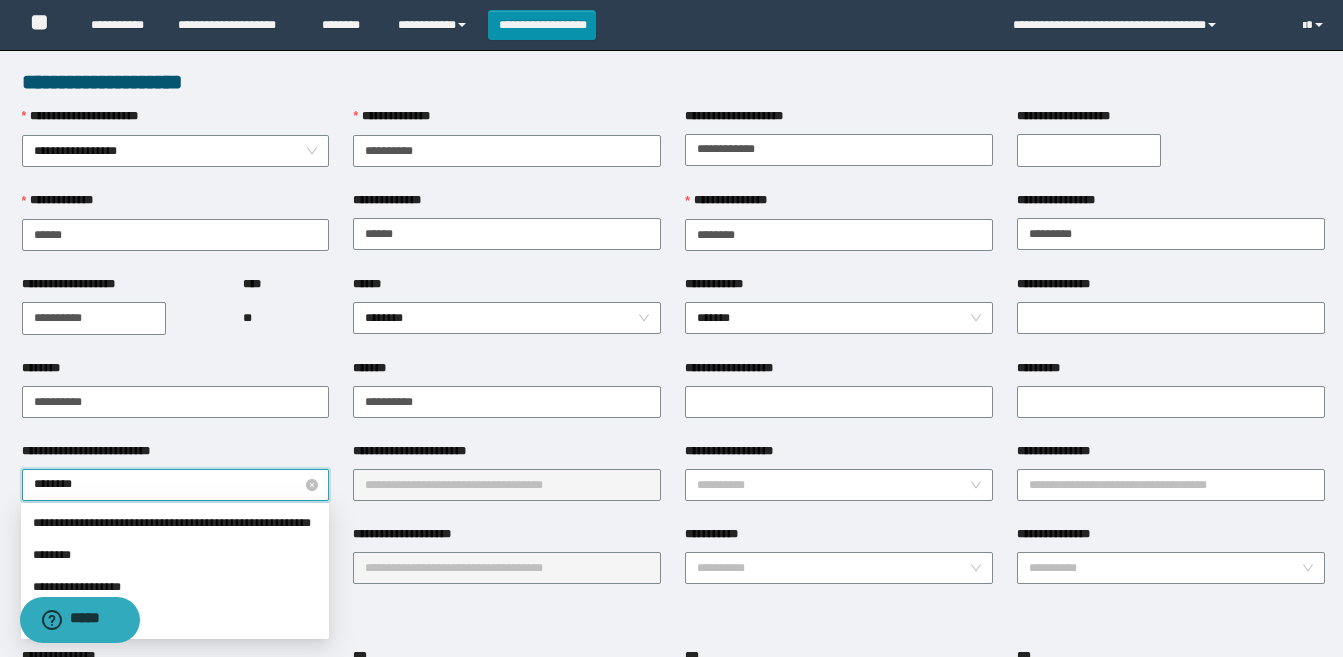 type on "*********" 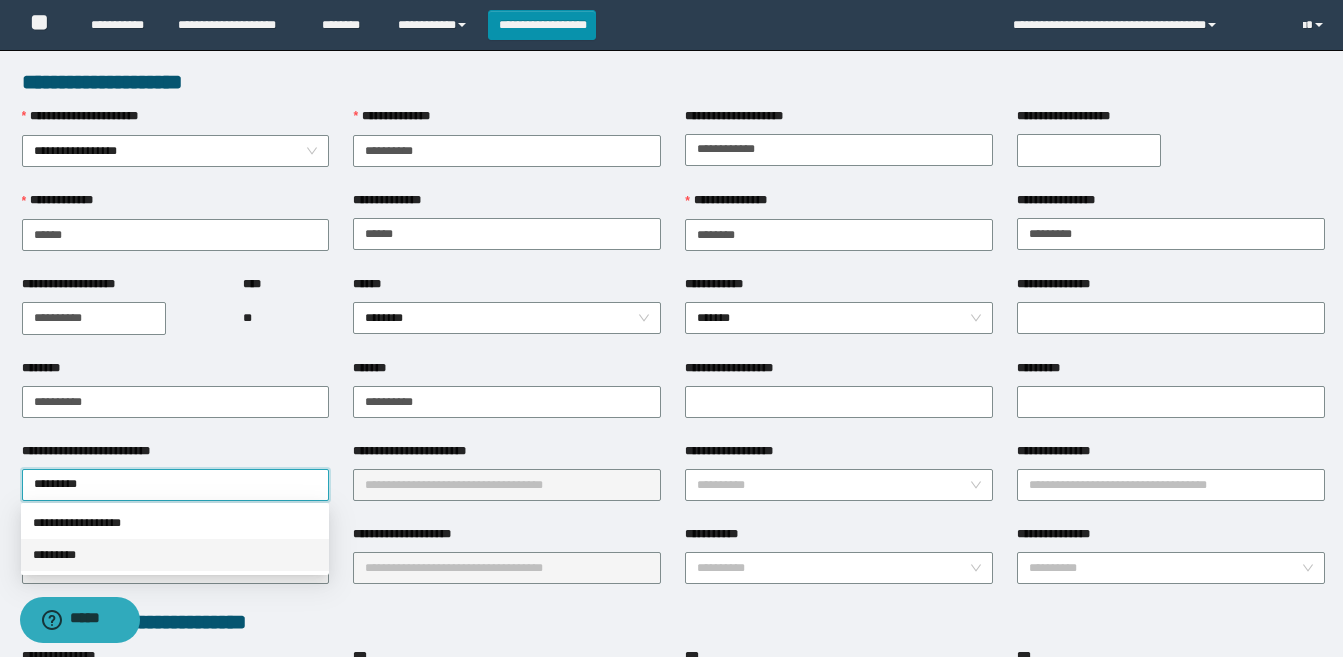 click on "*********" at bounding box center [175, 555] 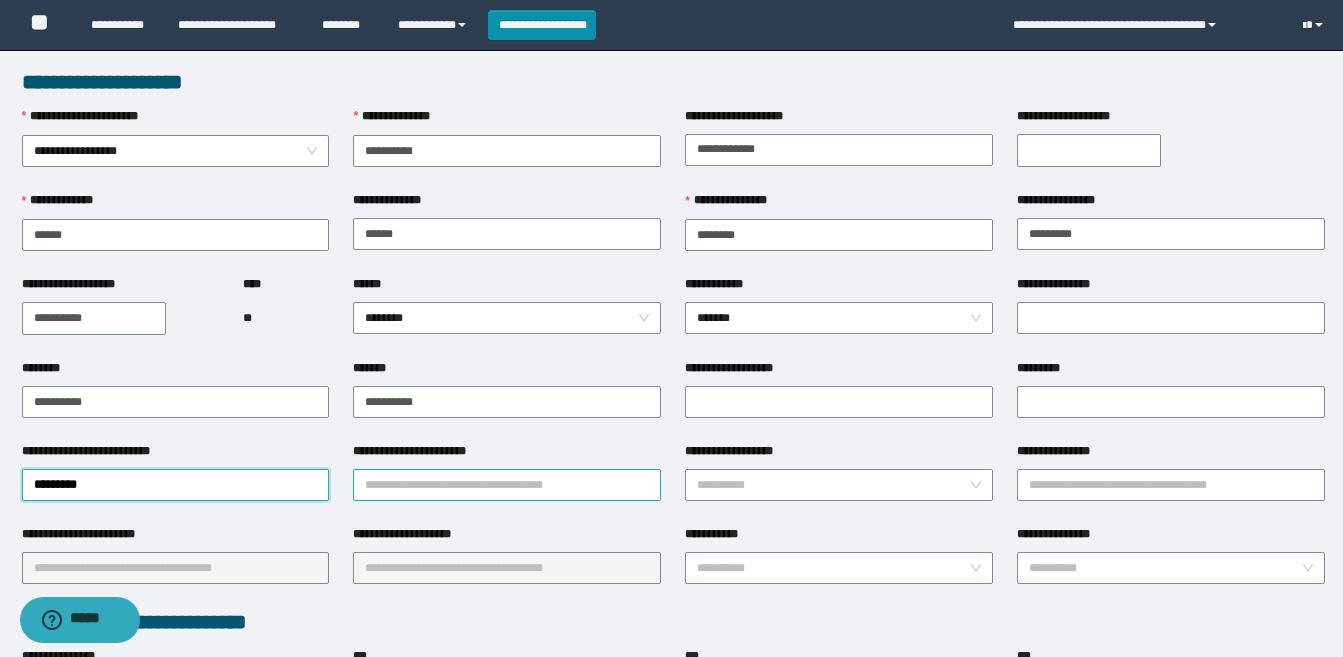 click on "**********" at bounding box center (507, 485) 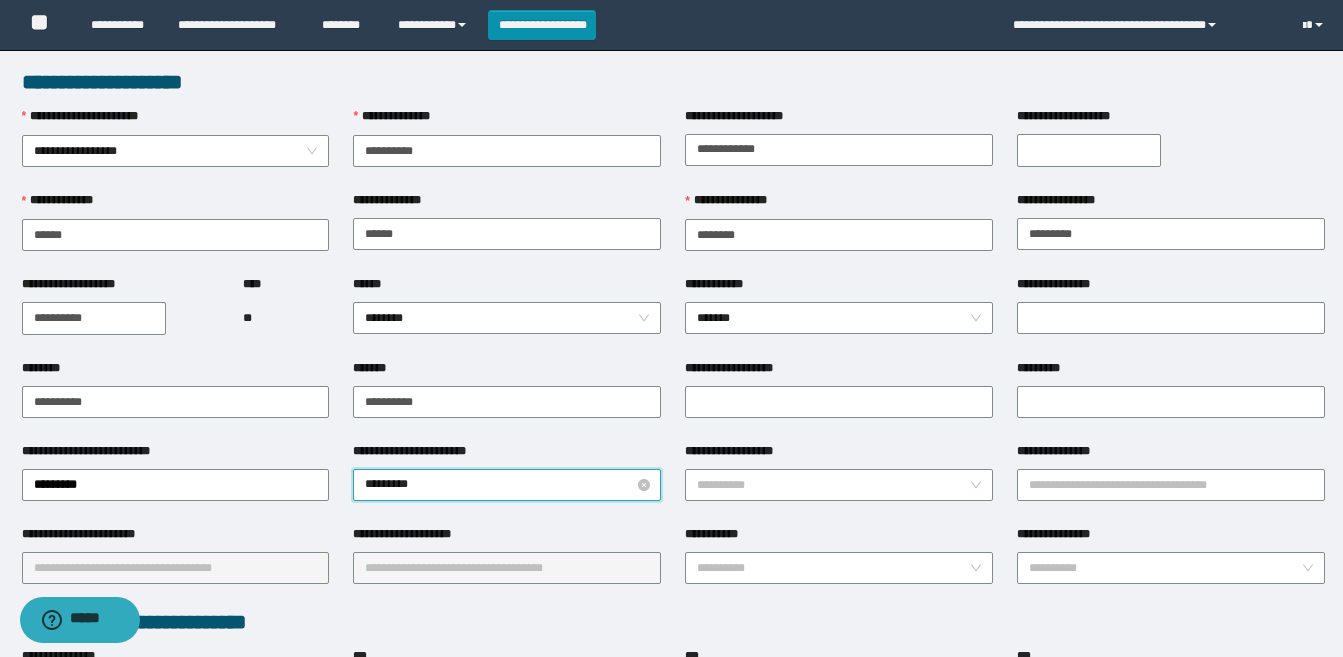 click on "*********" at bounding box center (507, 485) 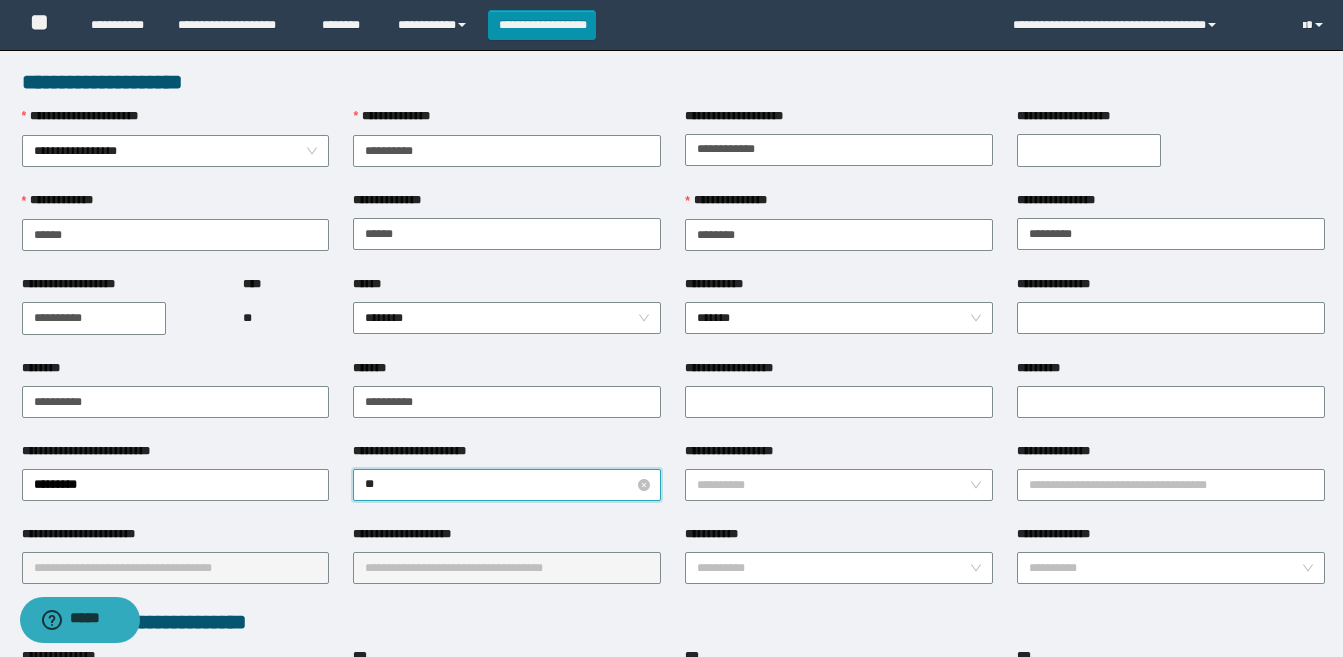 type on "*" 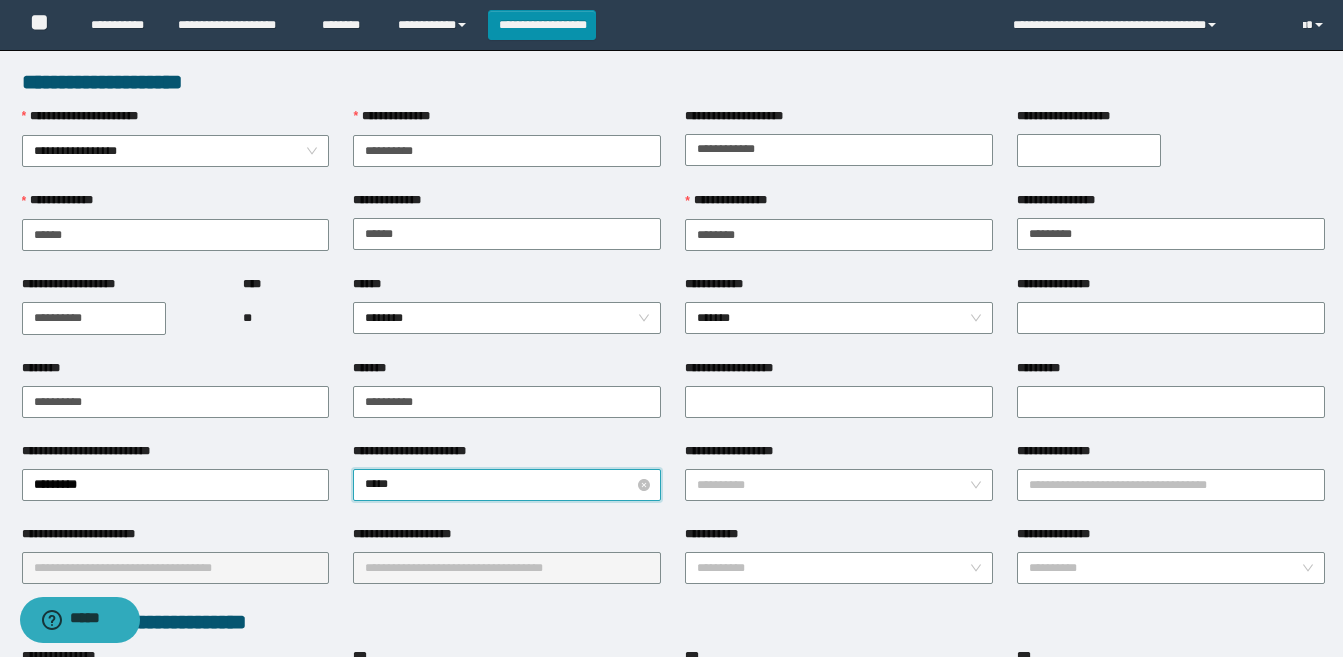 type on "****" 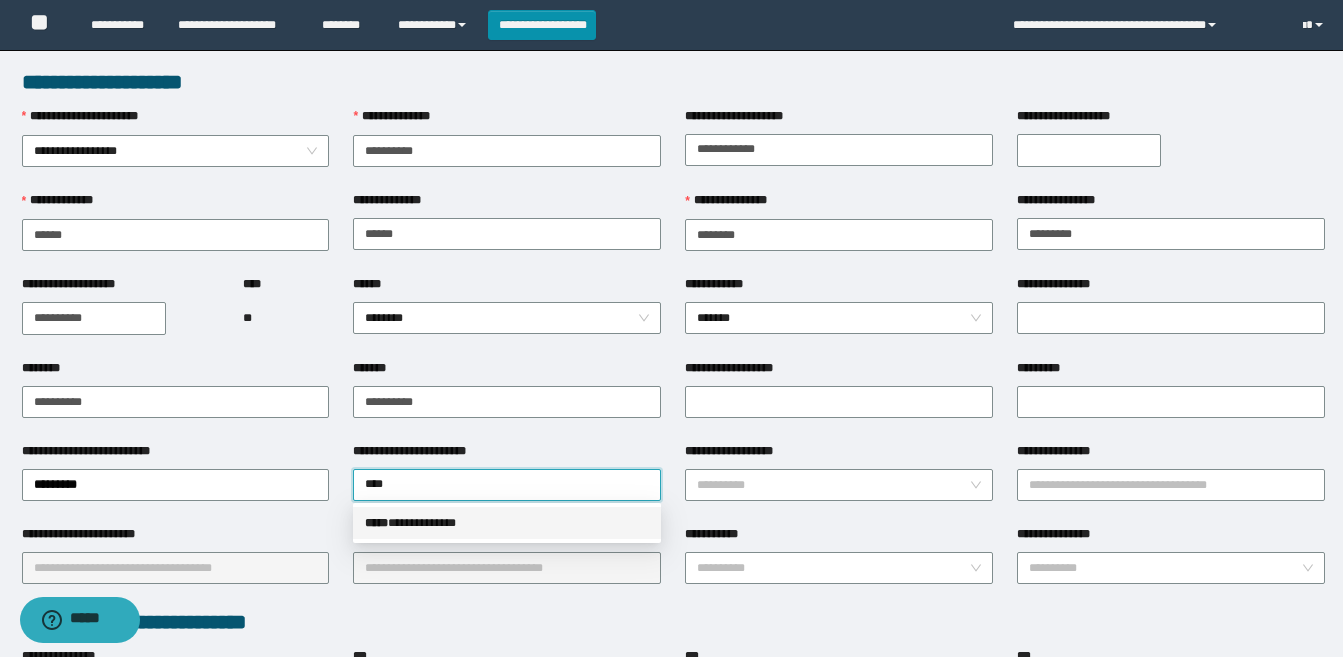 click on "**********" at bounding box center [507, 523] 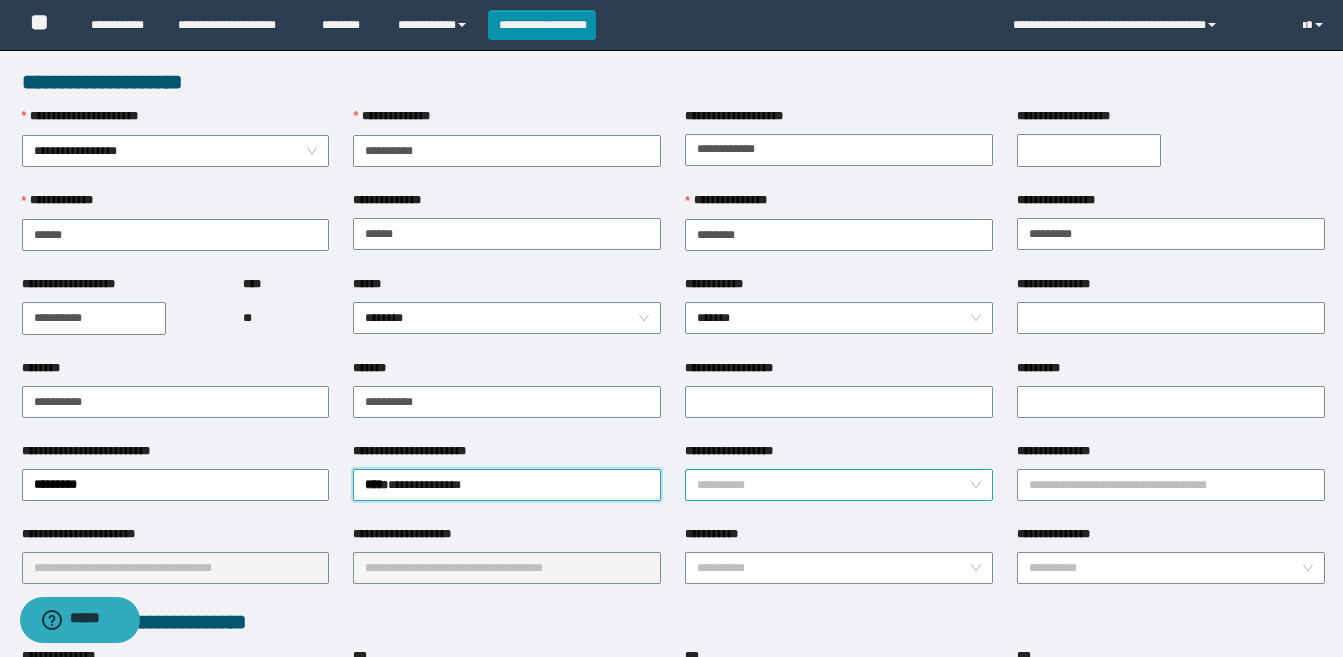 click on "**********" at bounding box center (833, 485) 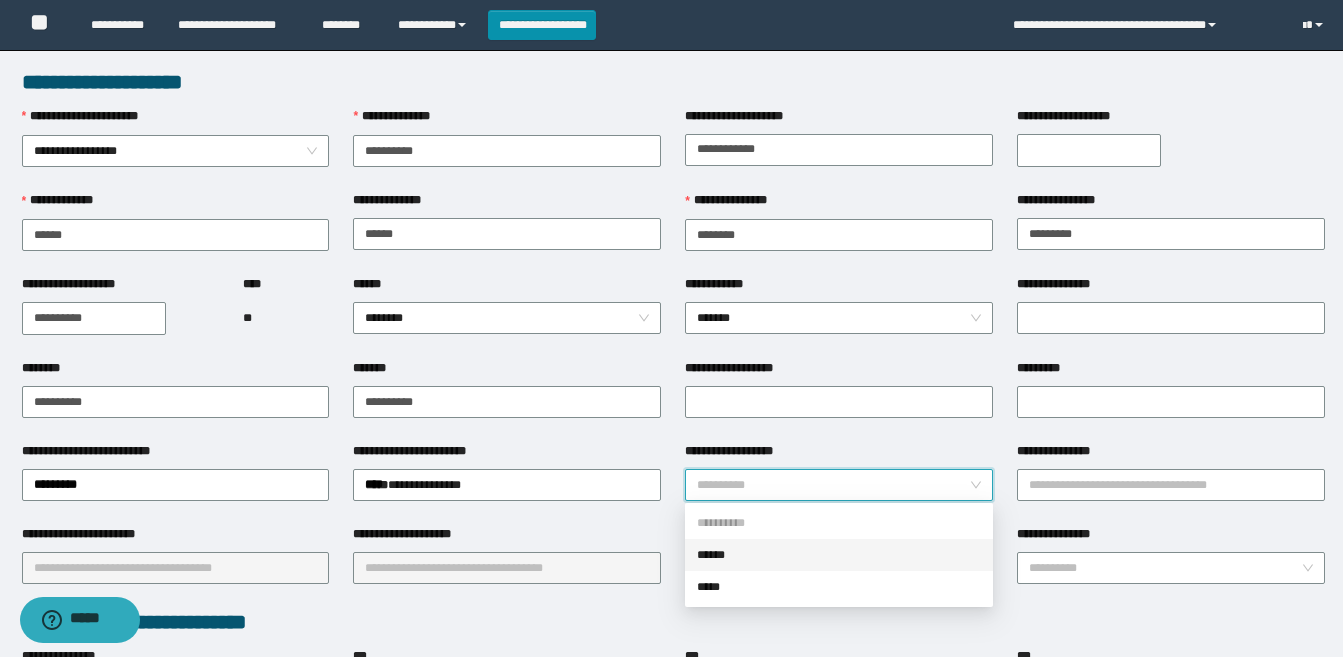 click on "******" at bounding box center (839, 555) 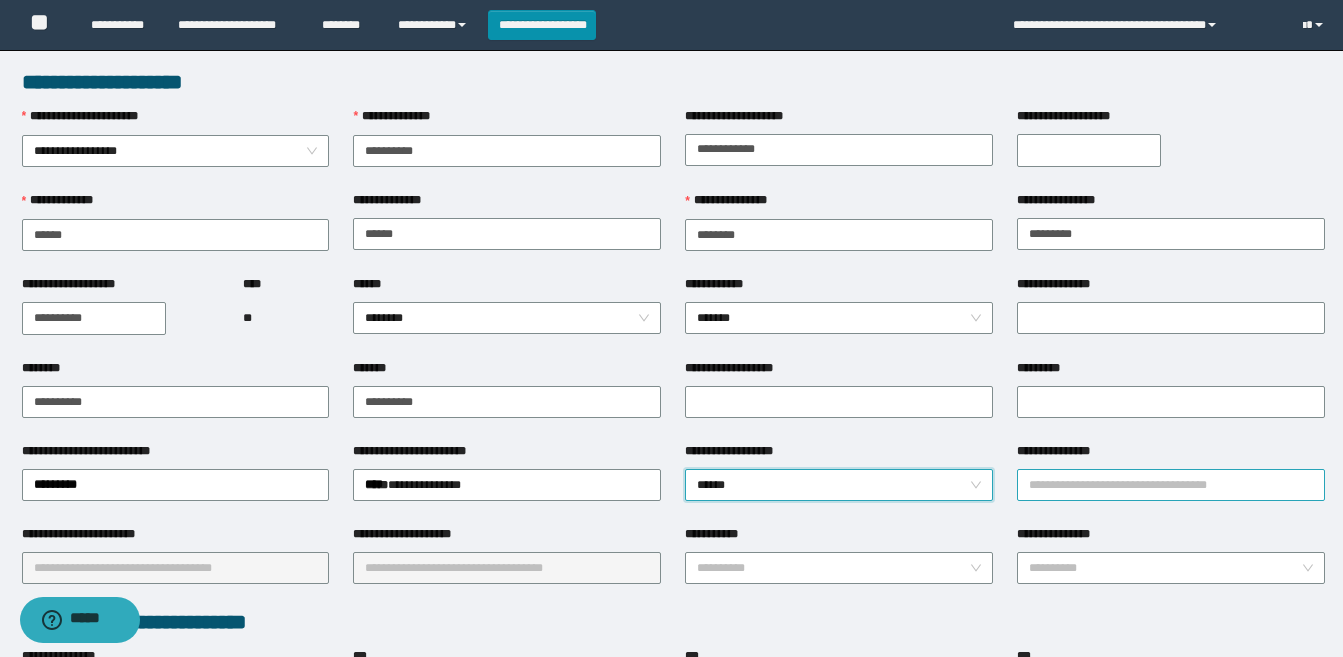 click on "**********" at bounding box center [1171, 485] 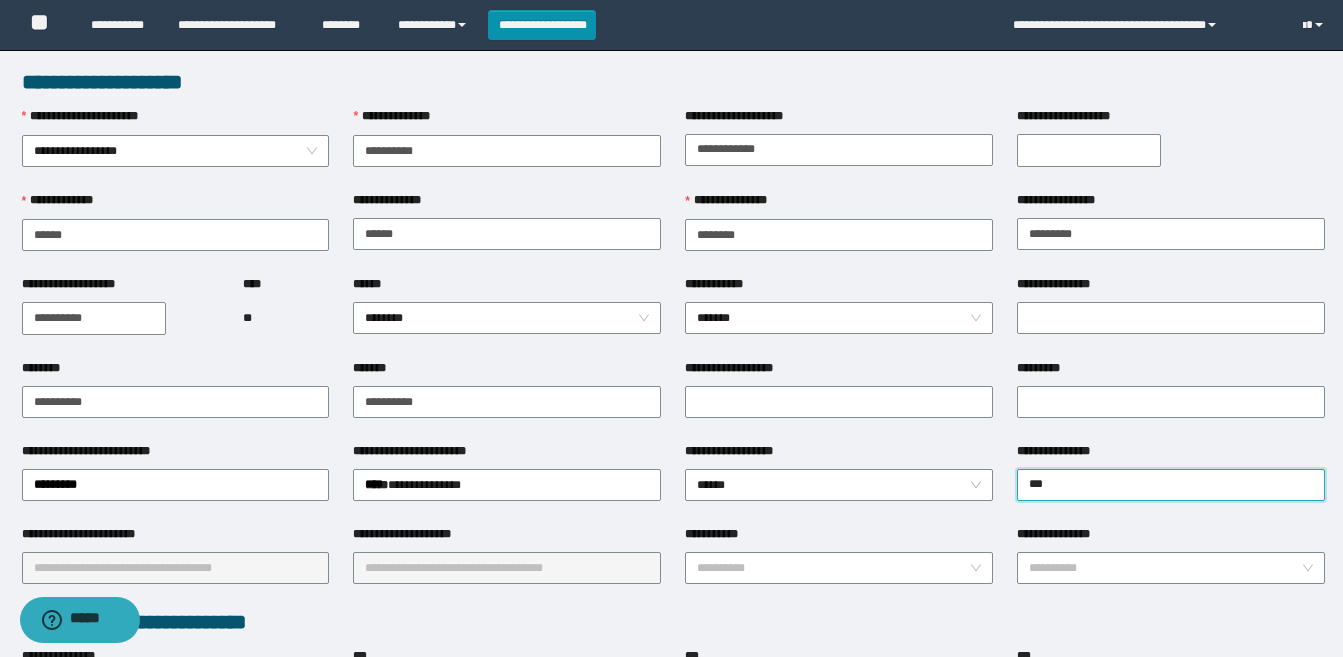 type on "****" 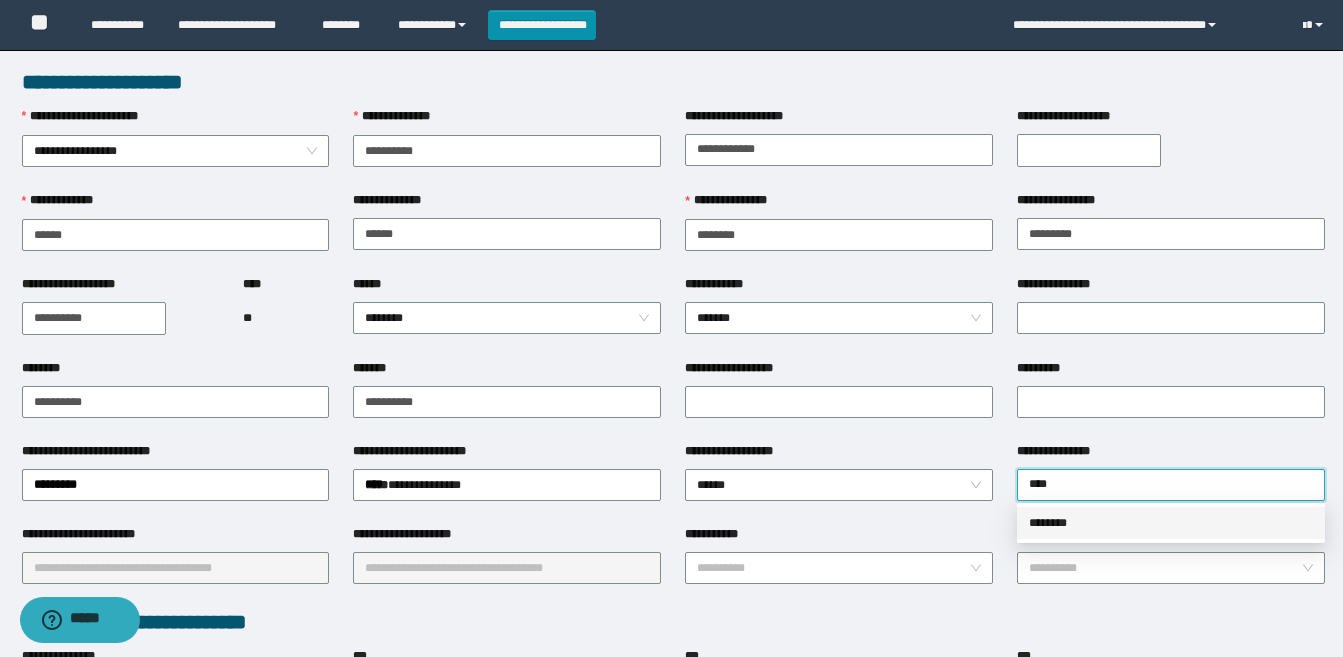 click on "********" at bounding box center (1171, 523) 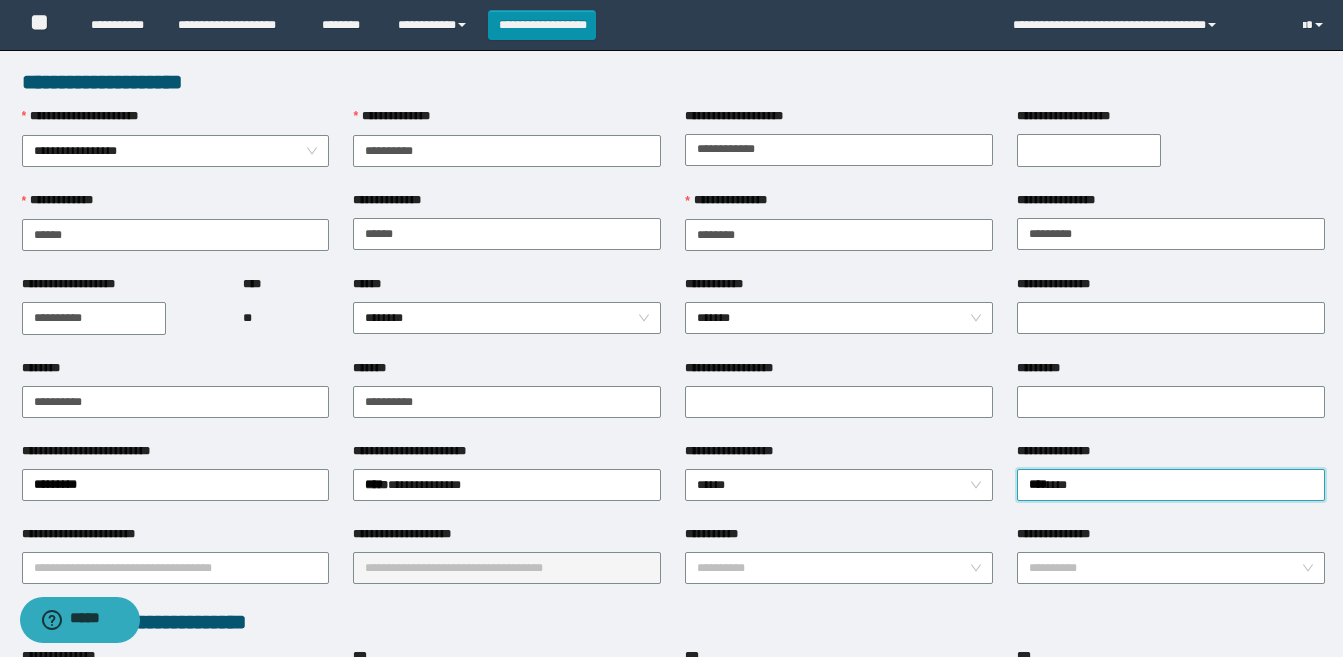 scroll, scrollTop: 200, scrollLeft: 0, axis: vertical 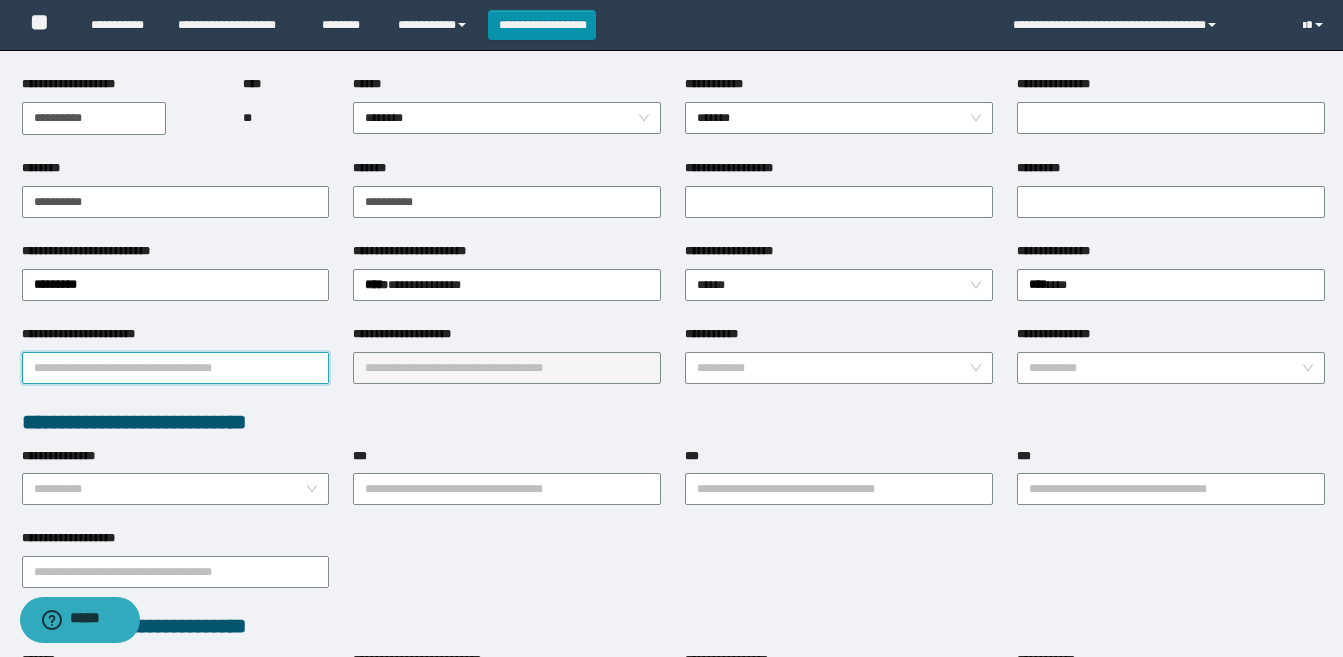 click on "**********" at bounding box center (176, 368) 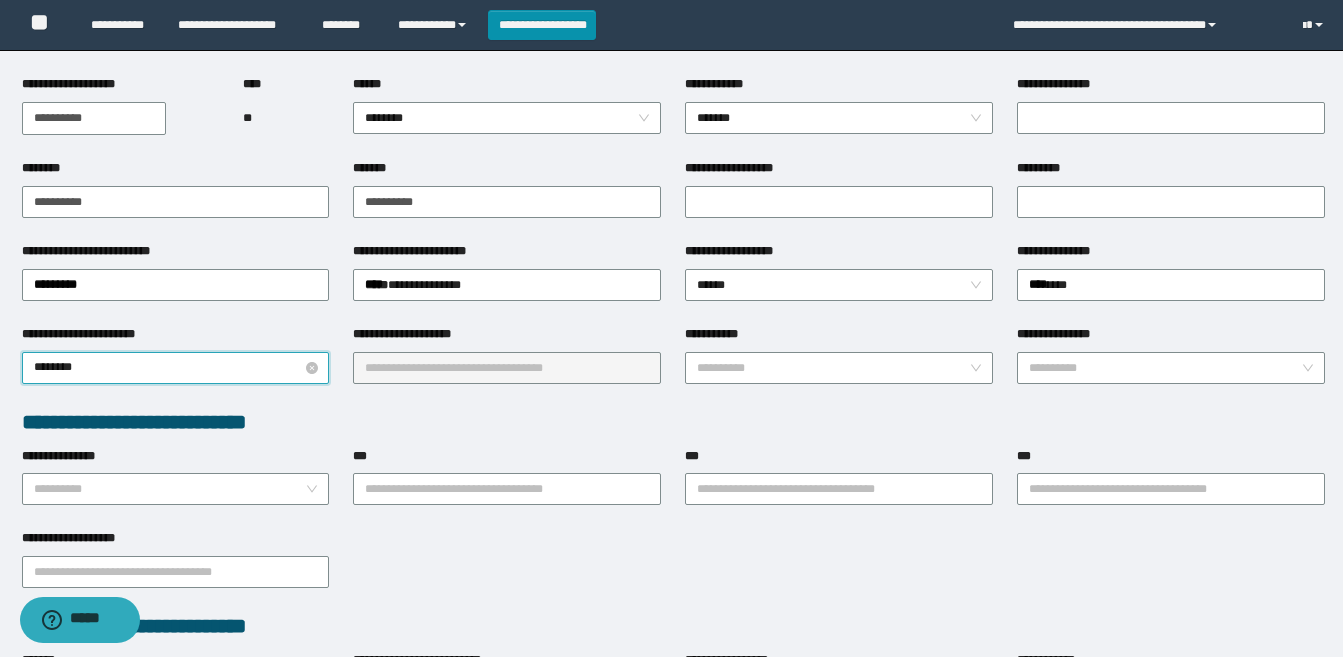 type on "*********" 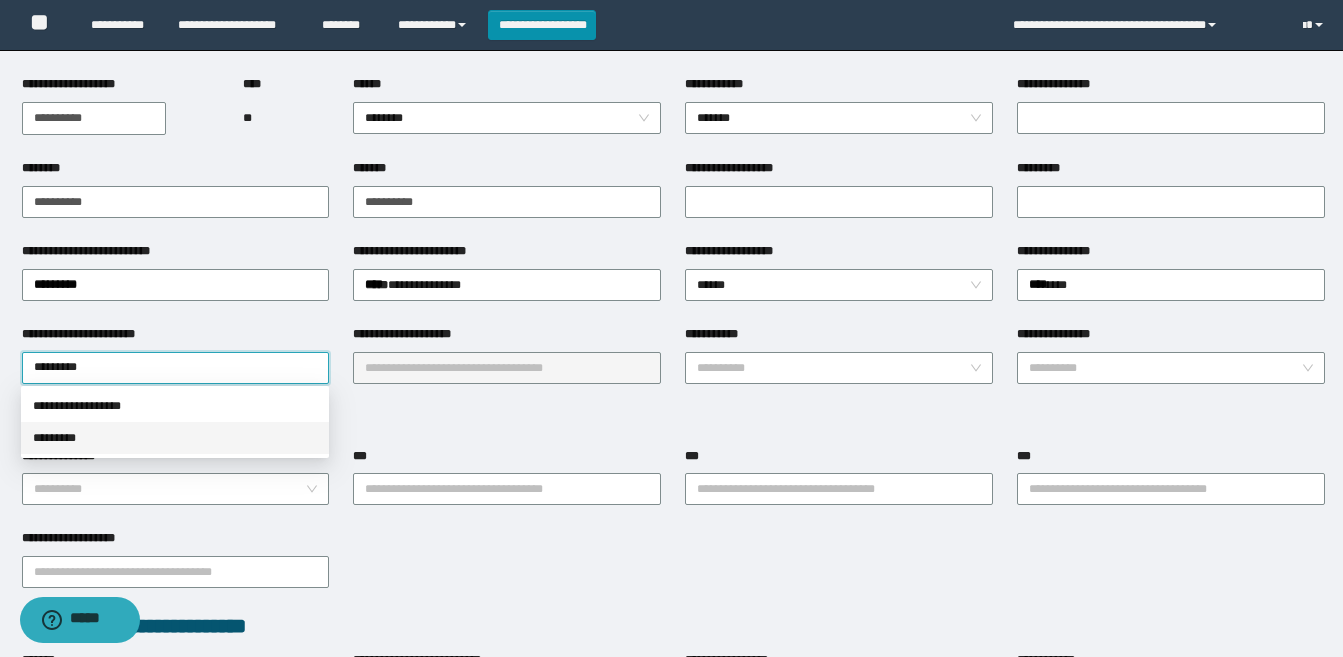 click on "*********" at bounding box center (175, 438) 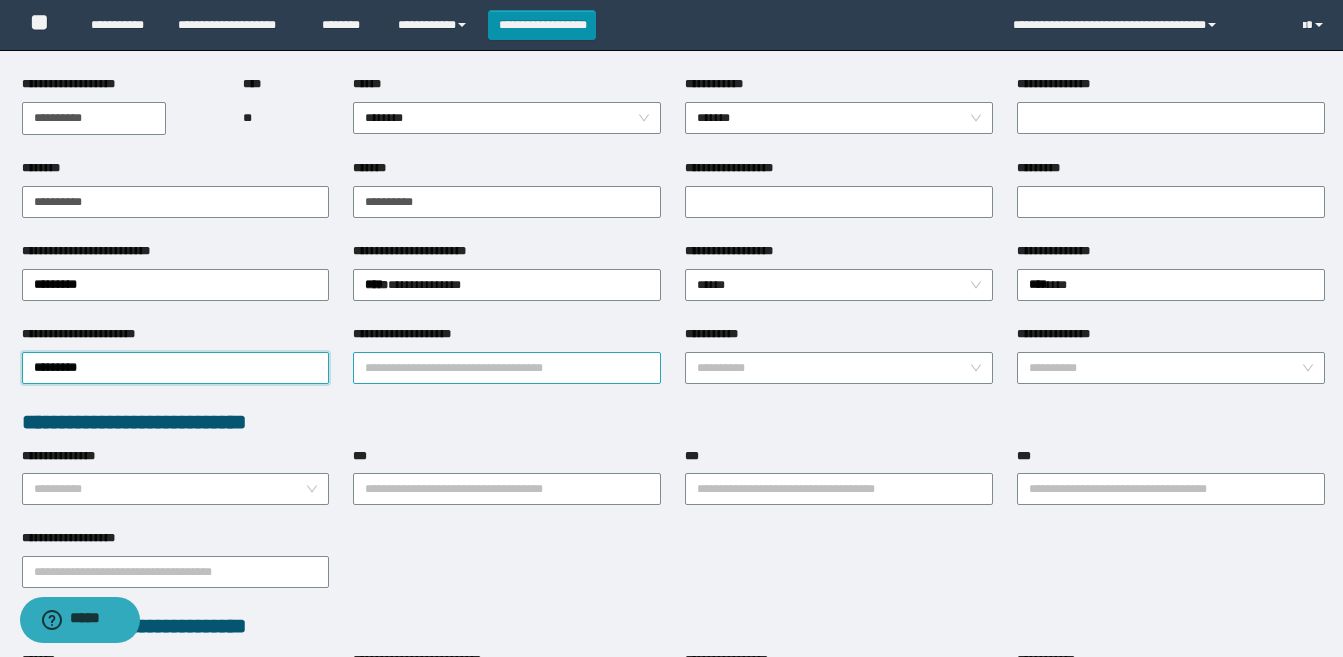 click on "**********" at bounding box center [507, 368] 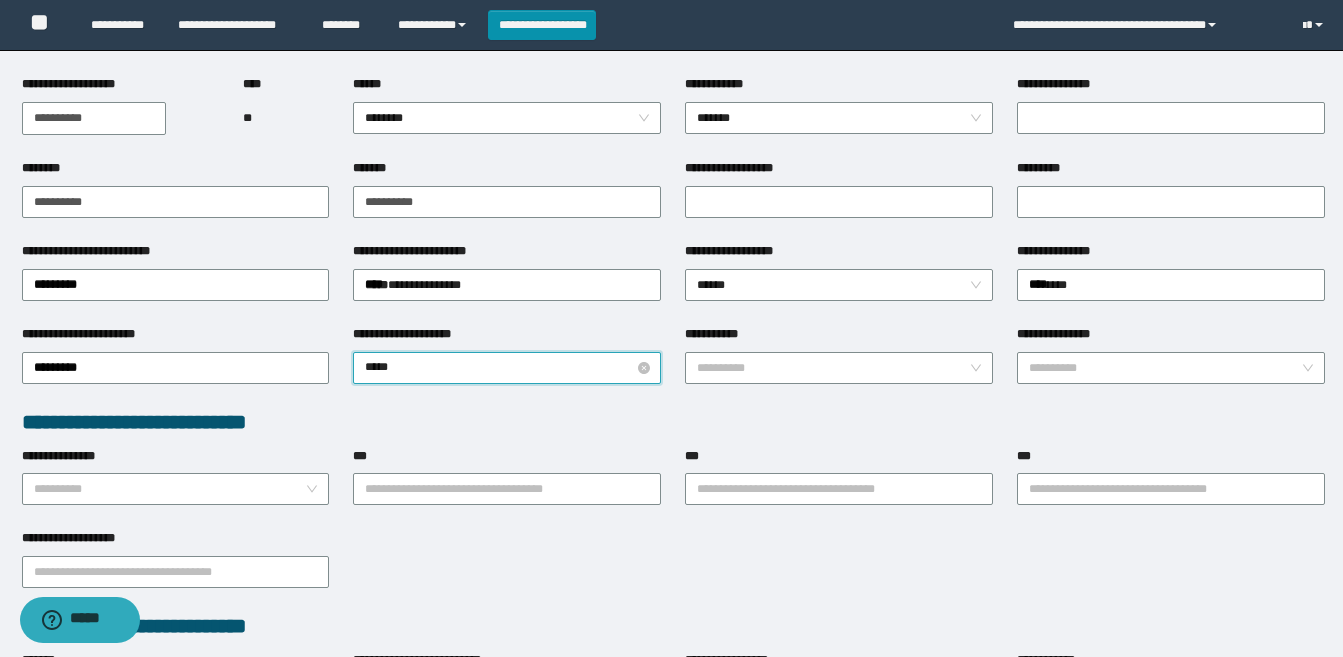 type on "******" 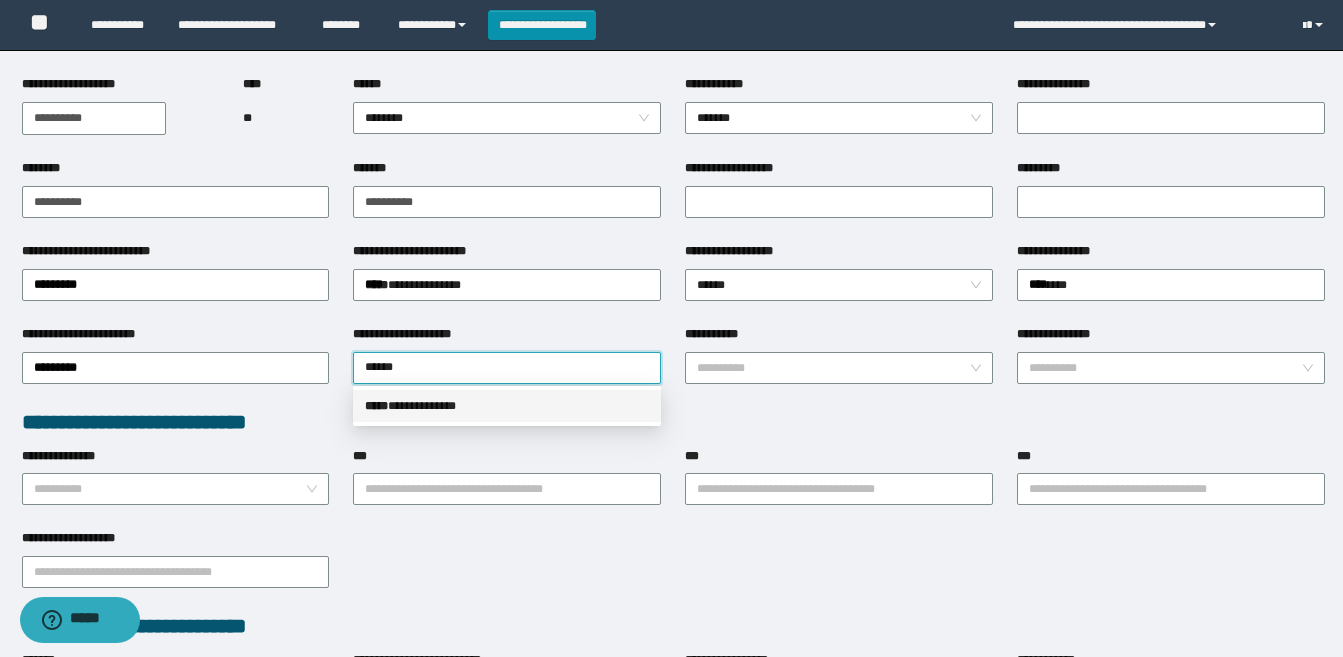 click on "**********" at bounding box center [507, 406] 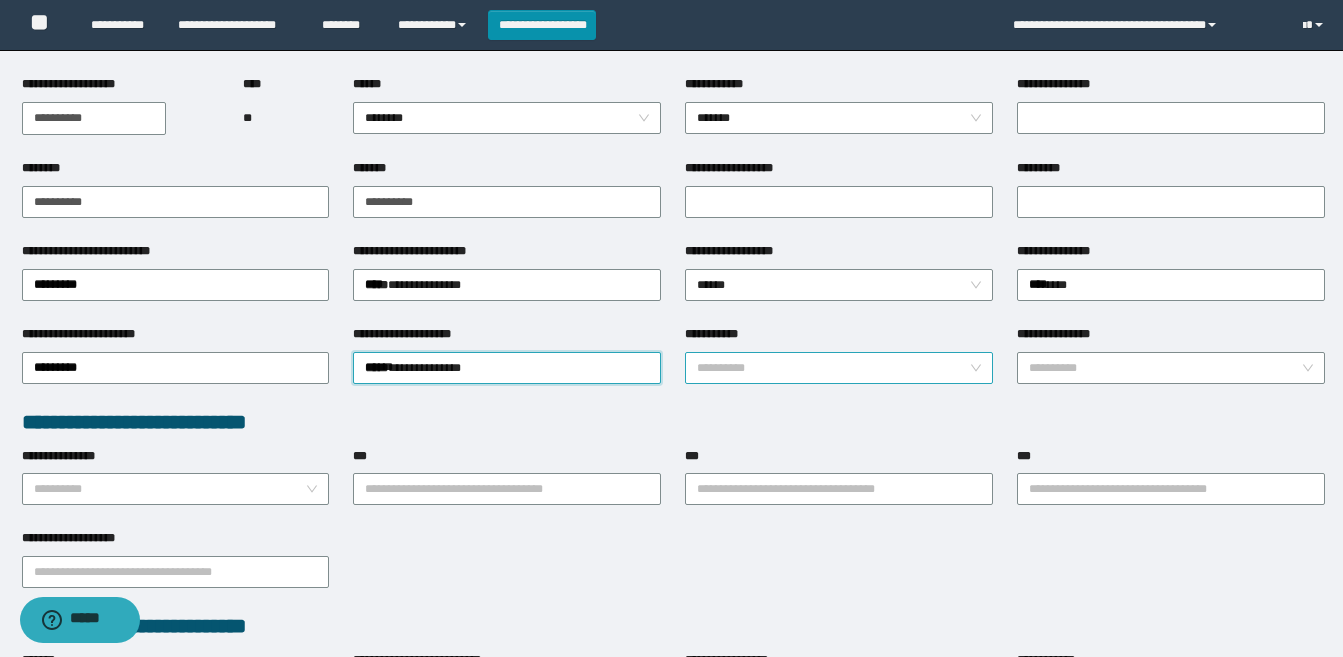 click on "**********" at bounding box center (833, 368) 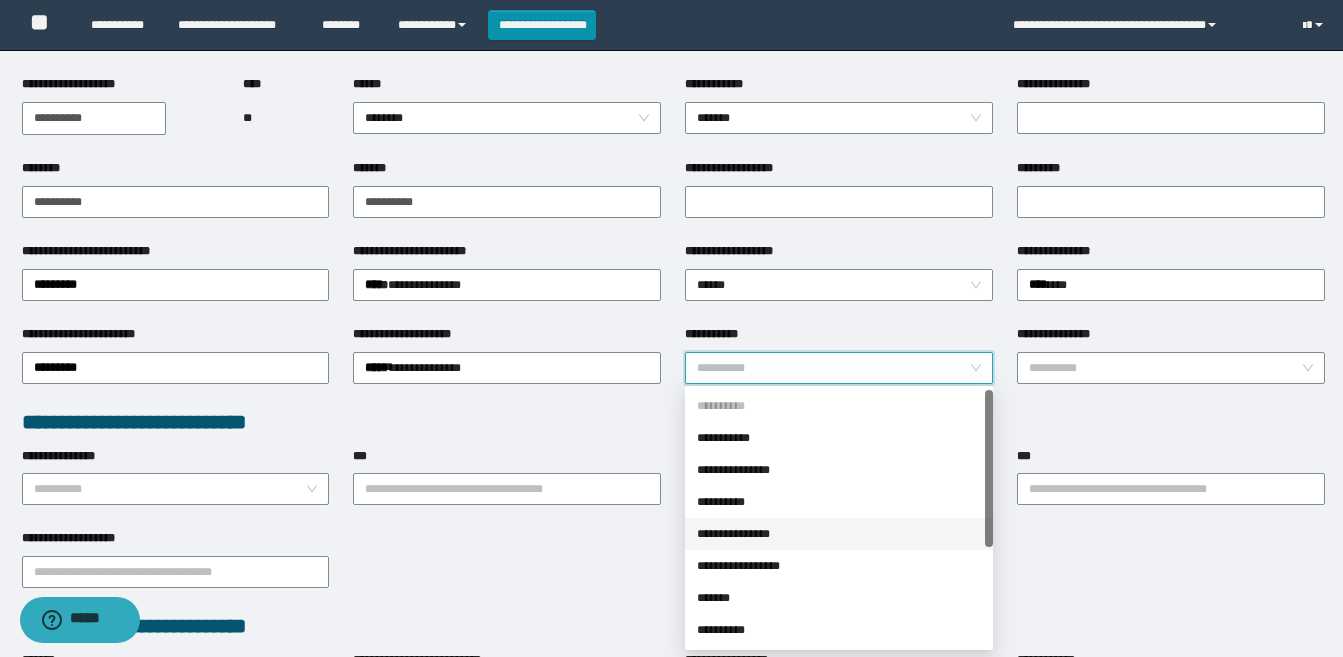 click on "**********" at bounding box center (839, 534) 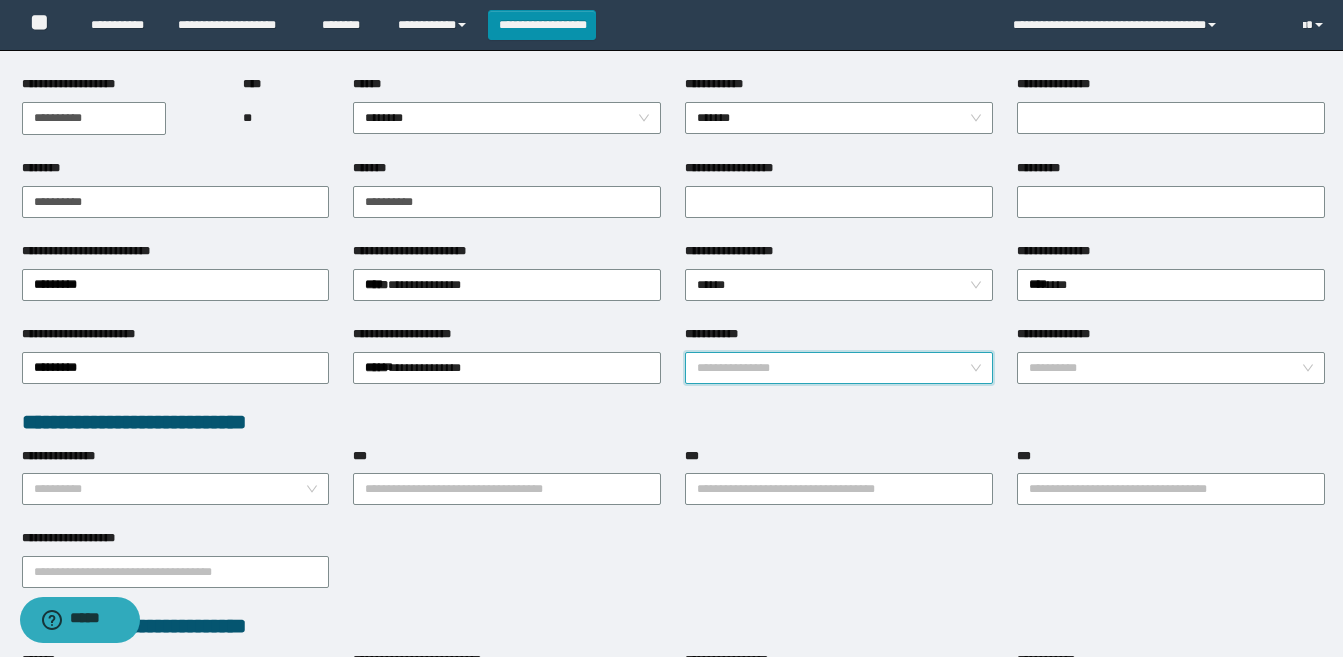 click on "**********" at bounding box center [839, 368] 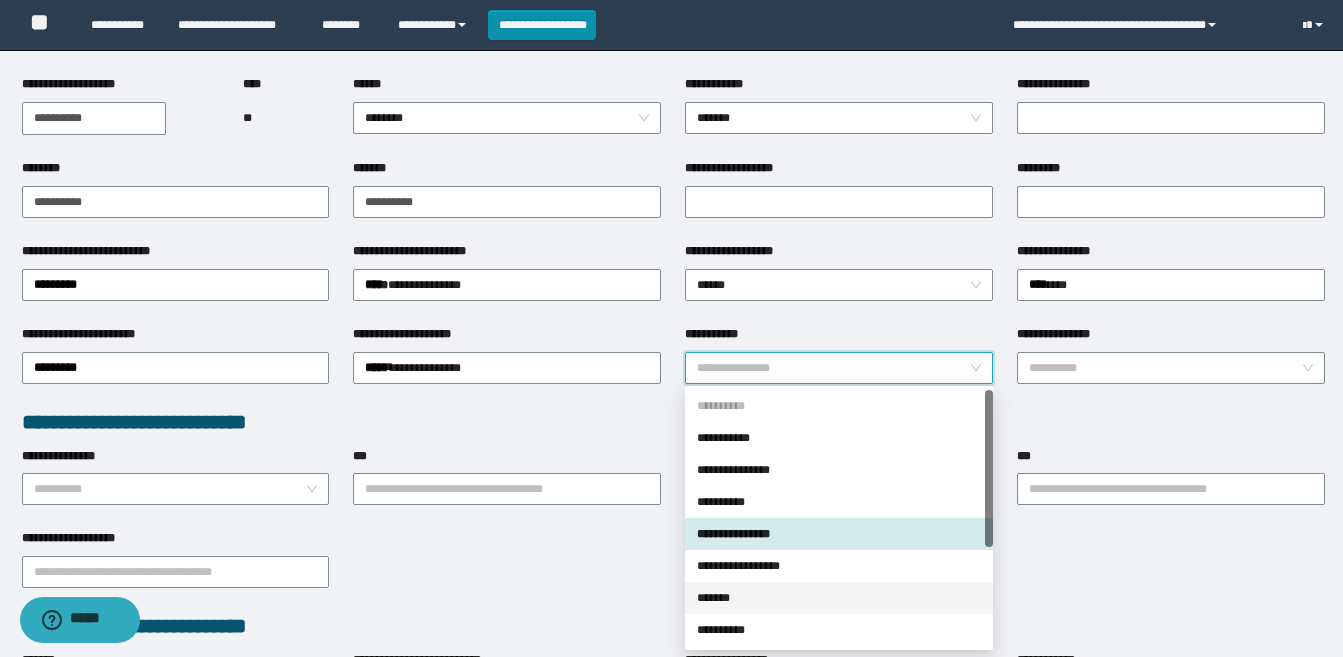 click on "*******" at bounding box center [839, 598] 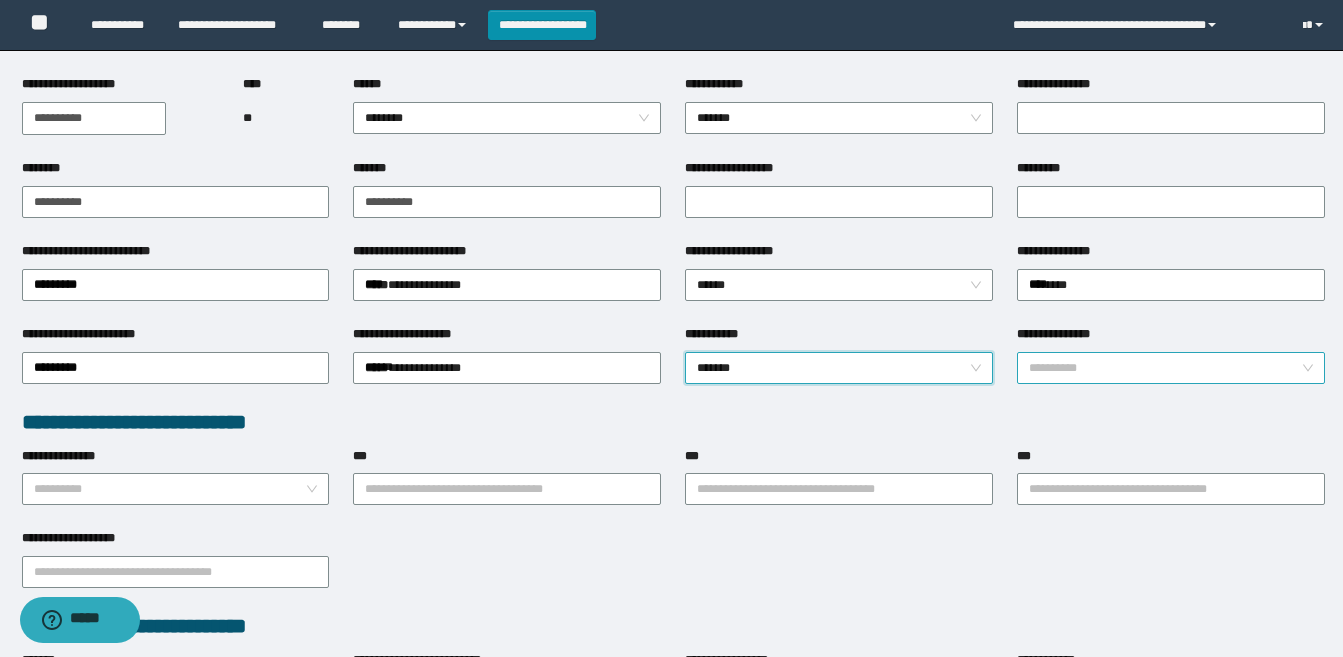 click on "**********" at bounding box center [1165, 368] 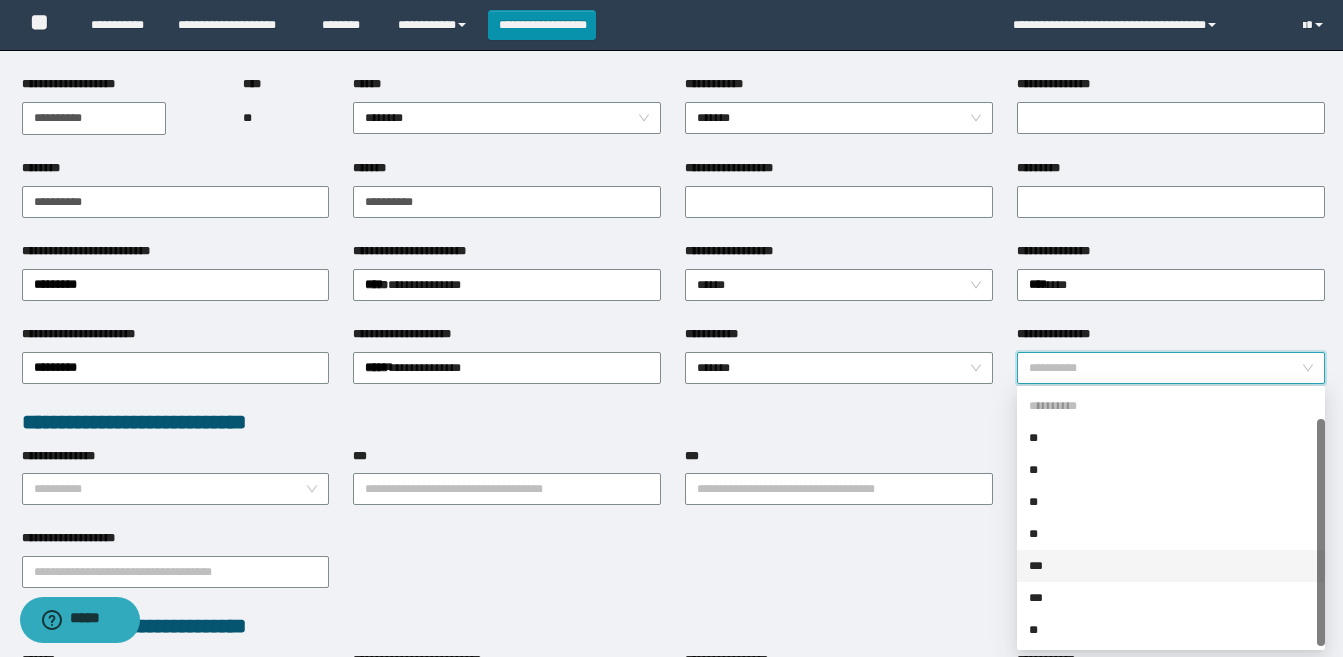 scroll, scrollTop: 32, scrollLeft: 0, axis: vertical 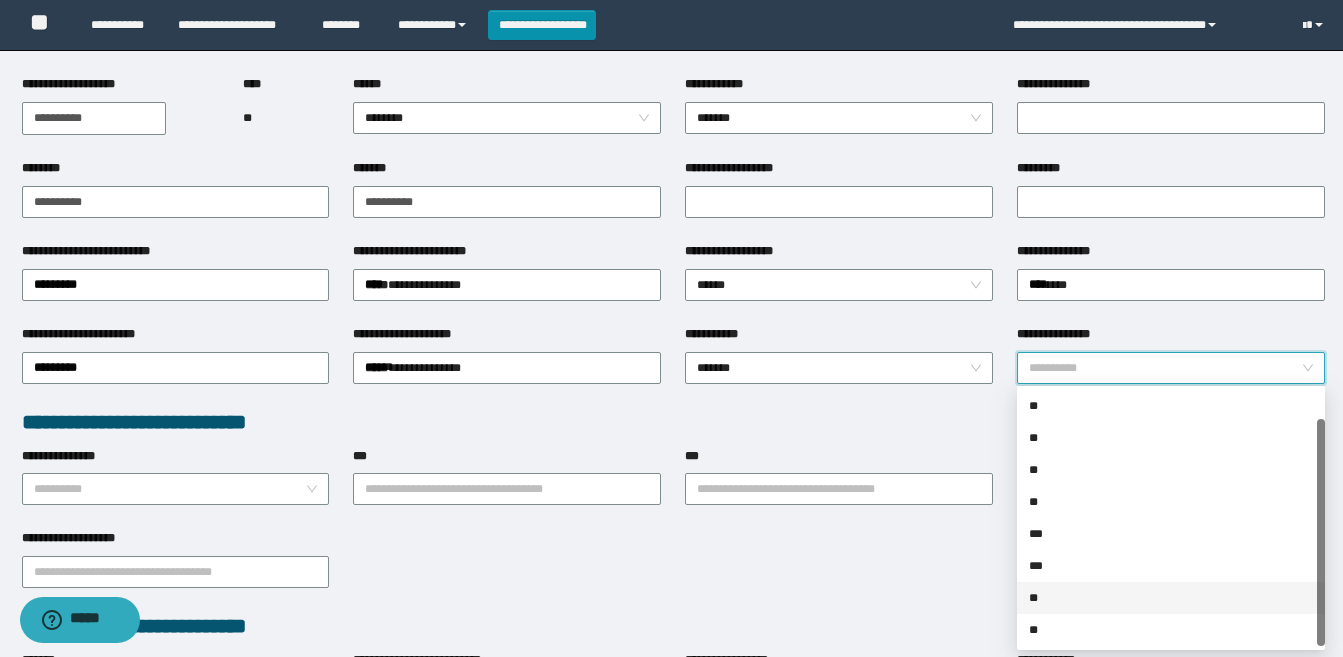 click on "**" at bounding box center [1171, 598] 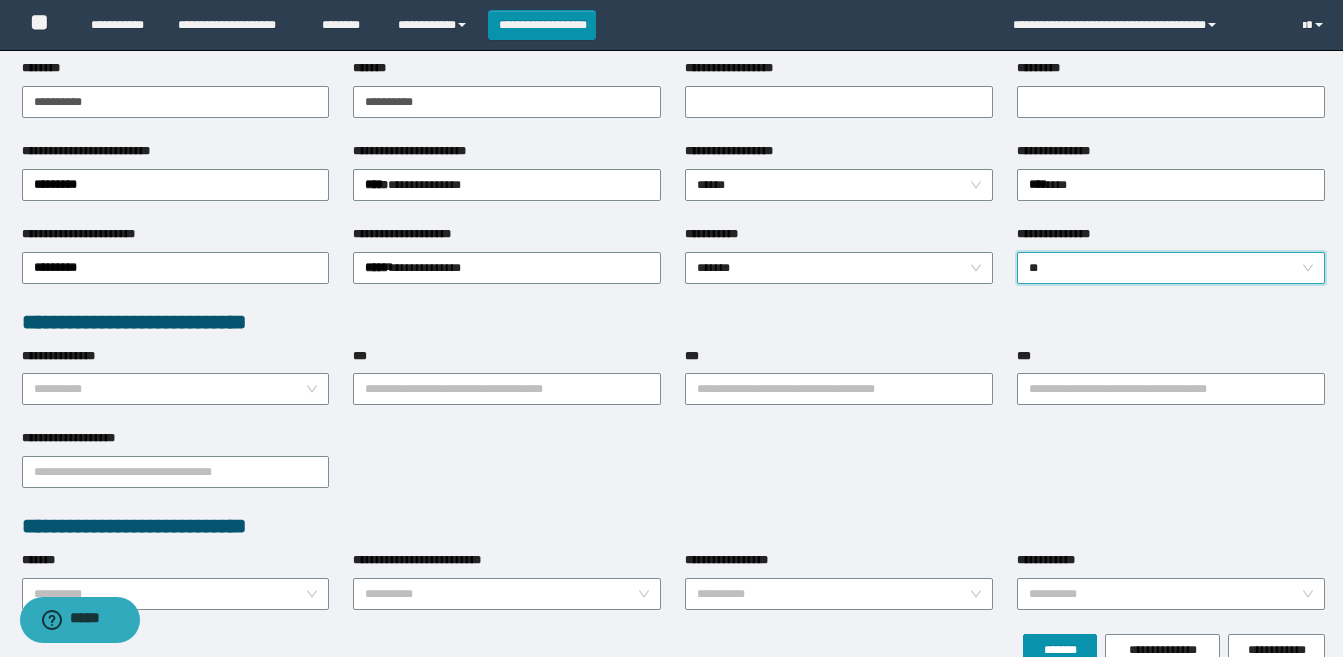 scroll, scrollTop: 400, scrollLeft: 0, axis: vertical 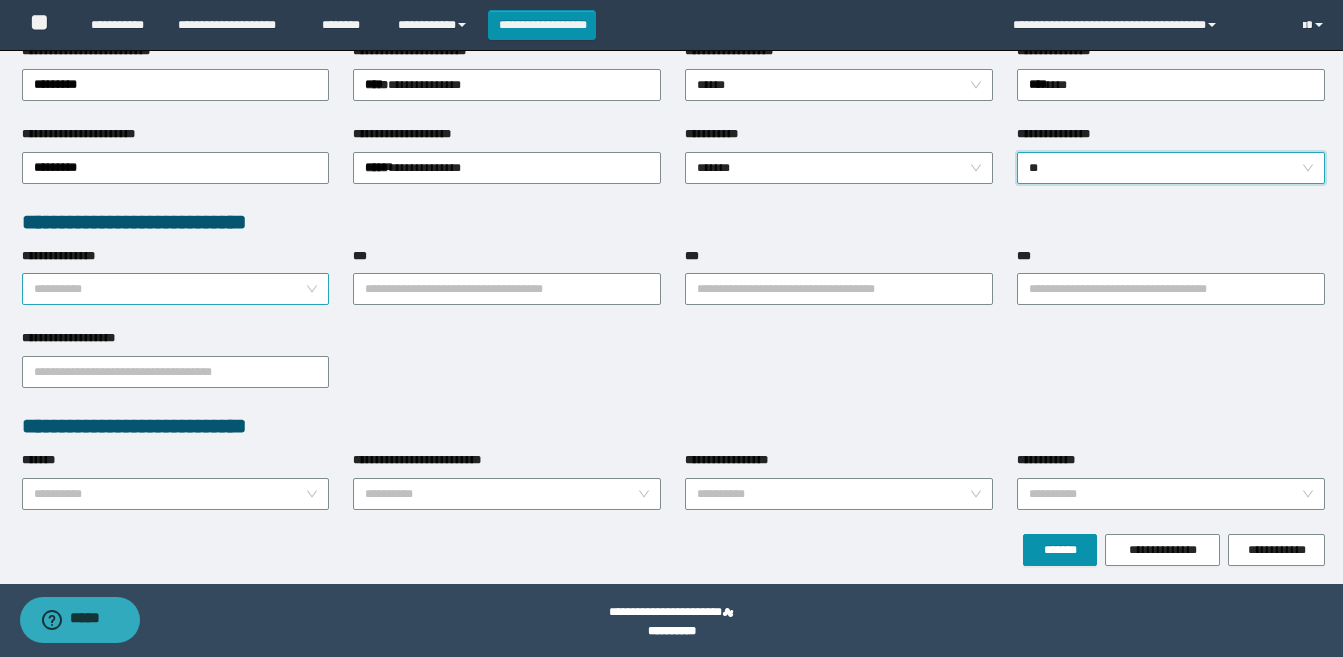 click on "**********" at bounding box center [170, 289] 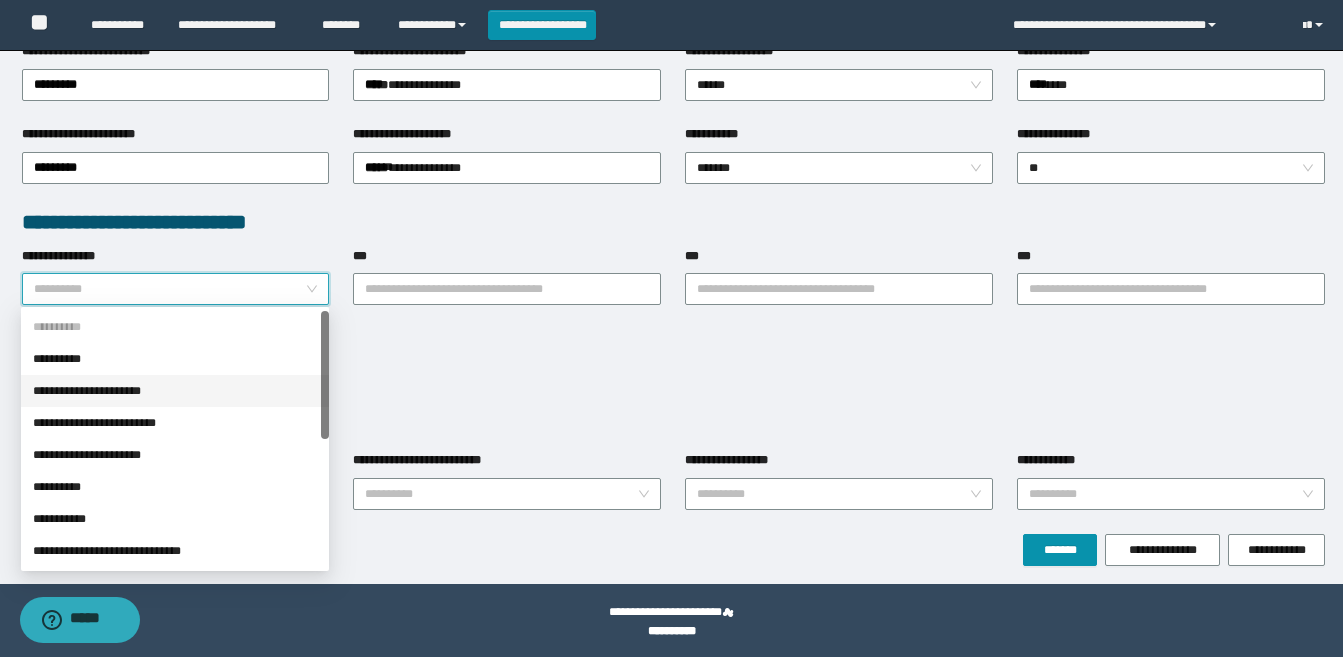 click on "**********" at bounding box center [175, 391] 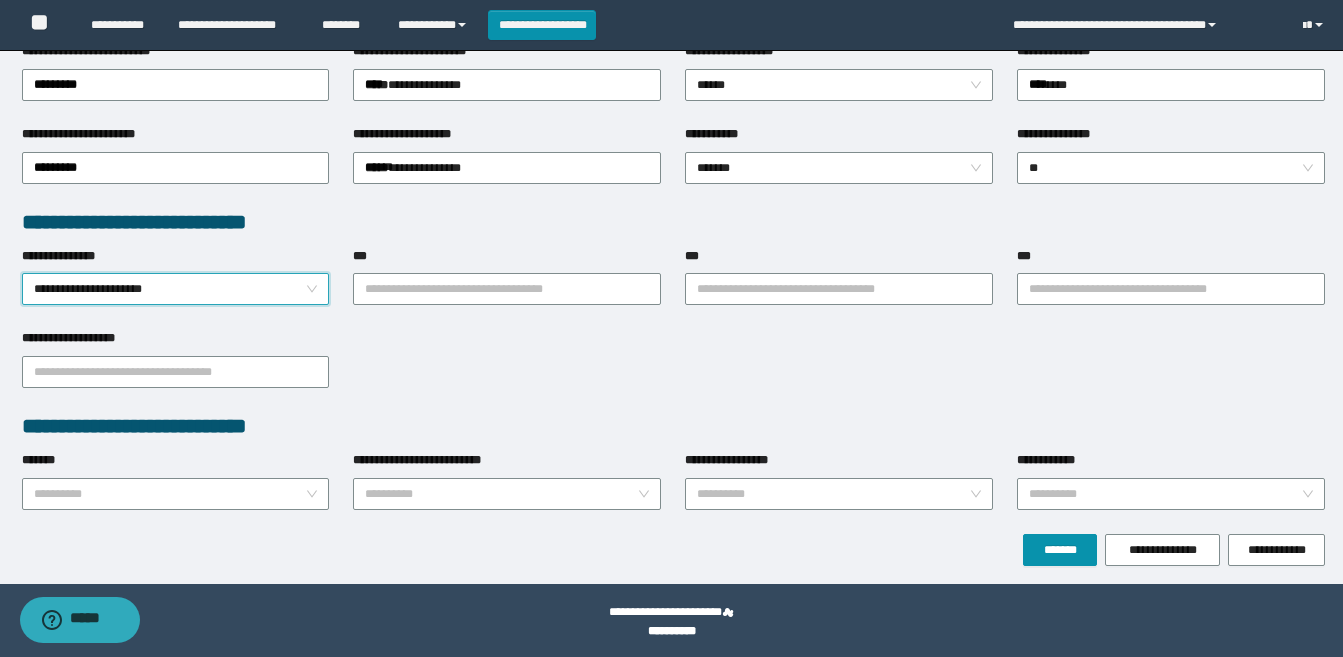 scroll, scrollTop: 403, scrollLeft: 0, axis: vertical 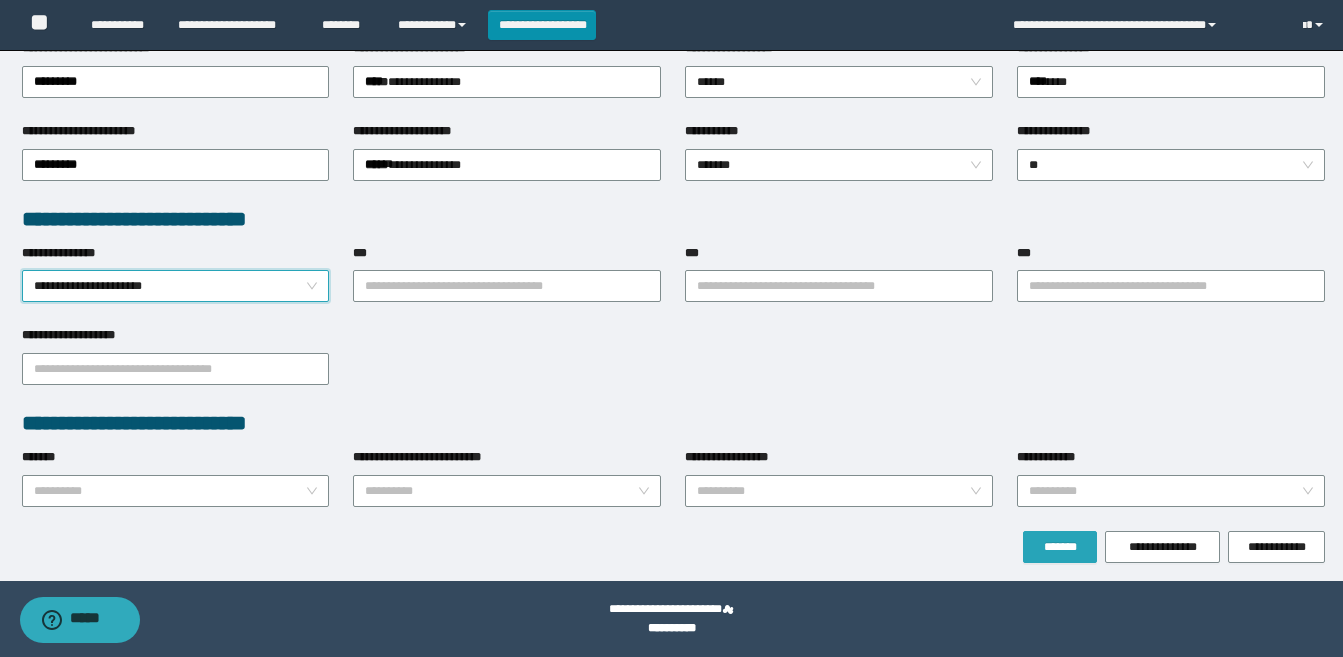 click on "*******" at bounding box center [1060, 547] 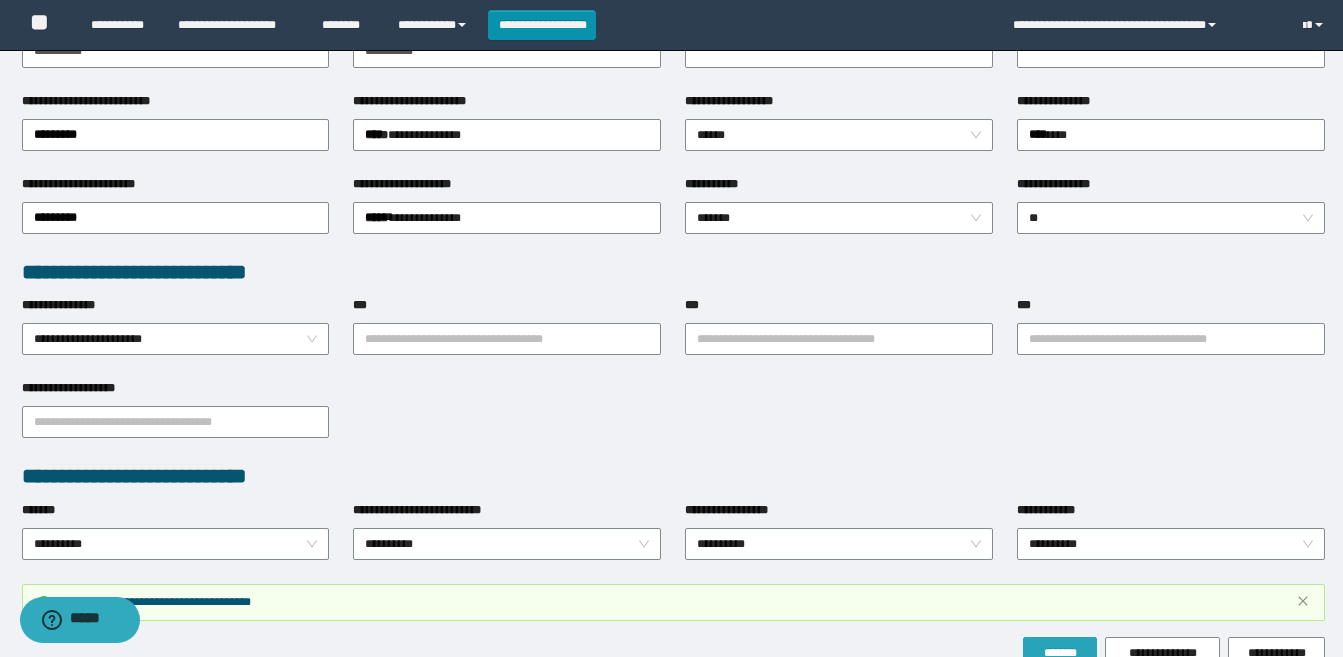 scroll, scrollTop: 456, scrollLeft: 0, axis: vertical 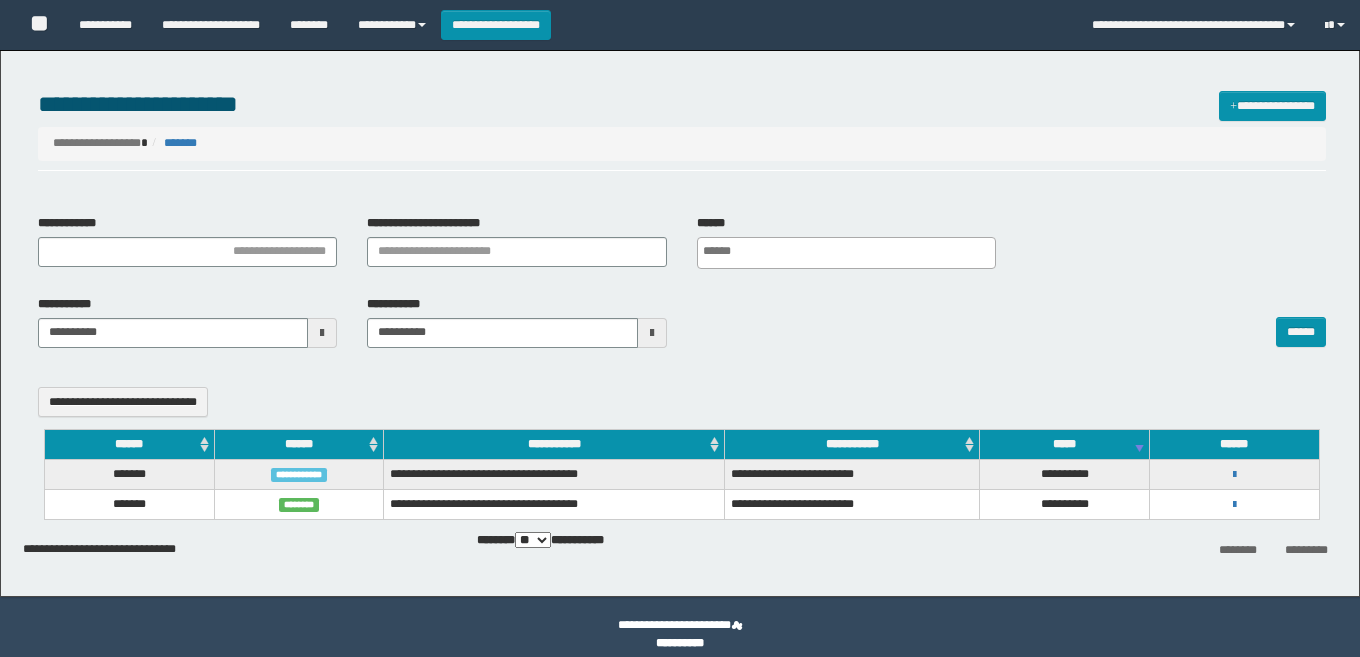select 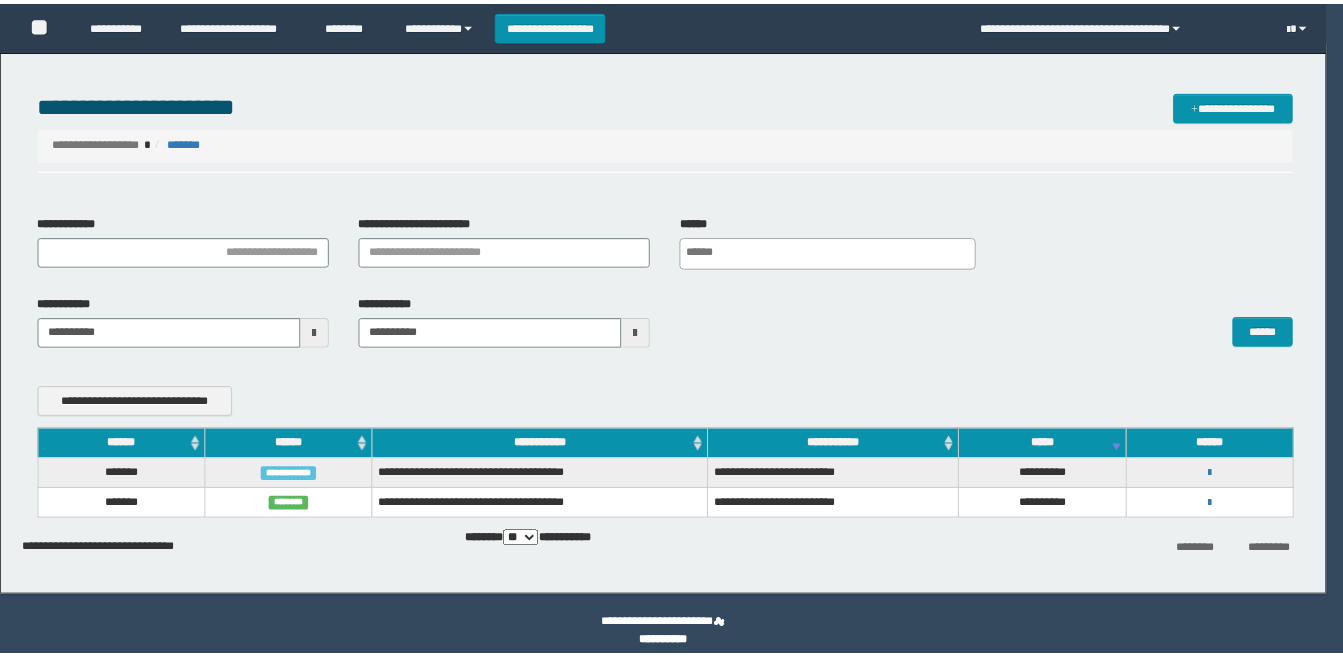 scroll, scrollTop: 0, scrollLeft: 0, axis: both 